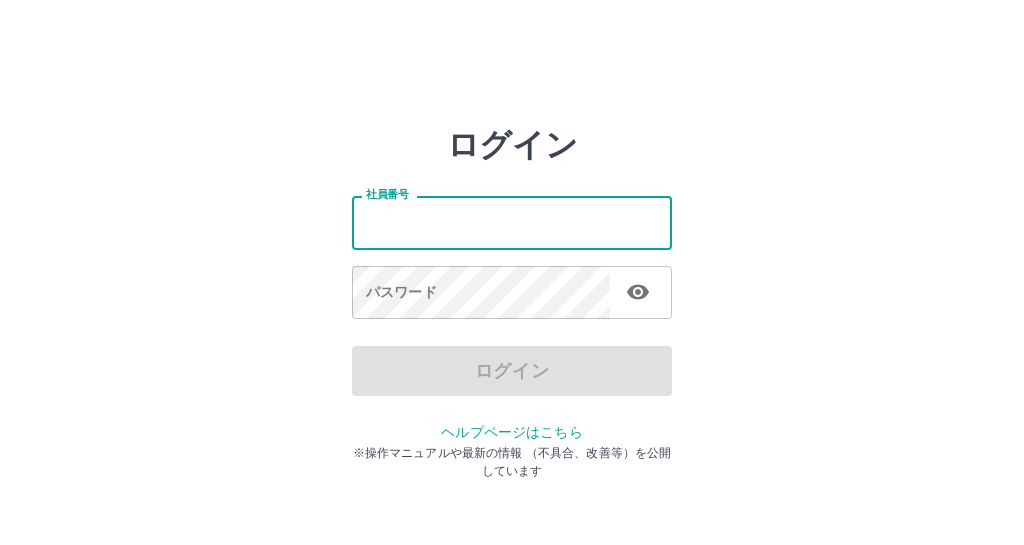 scroll, scrollTop: 0, scrollLeft: 0, axis: both 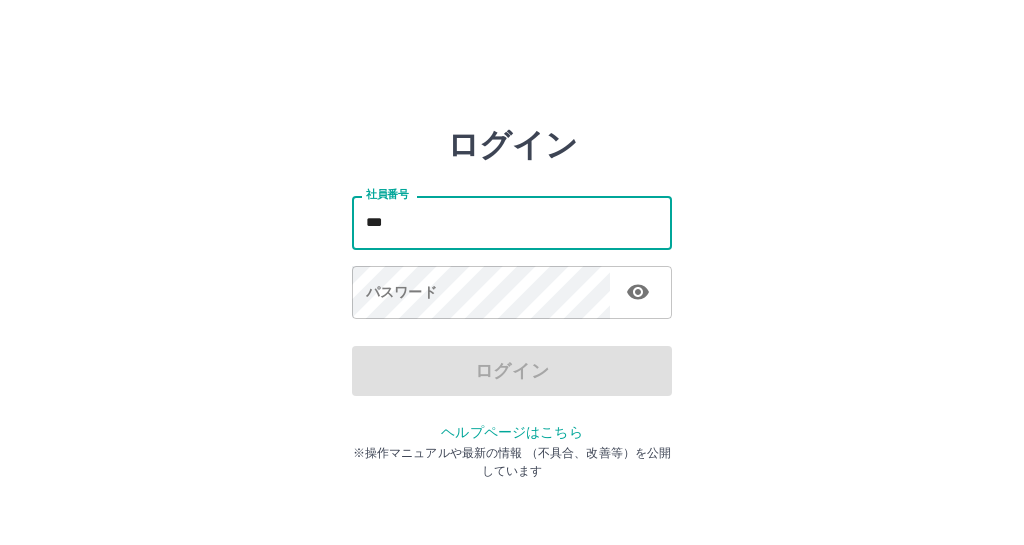 type on "*******" 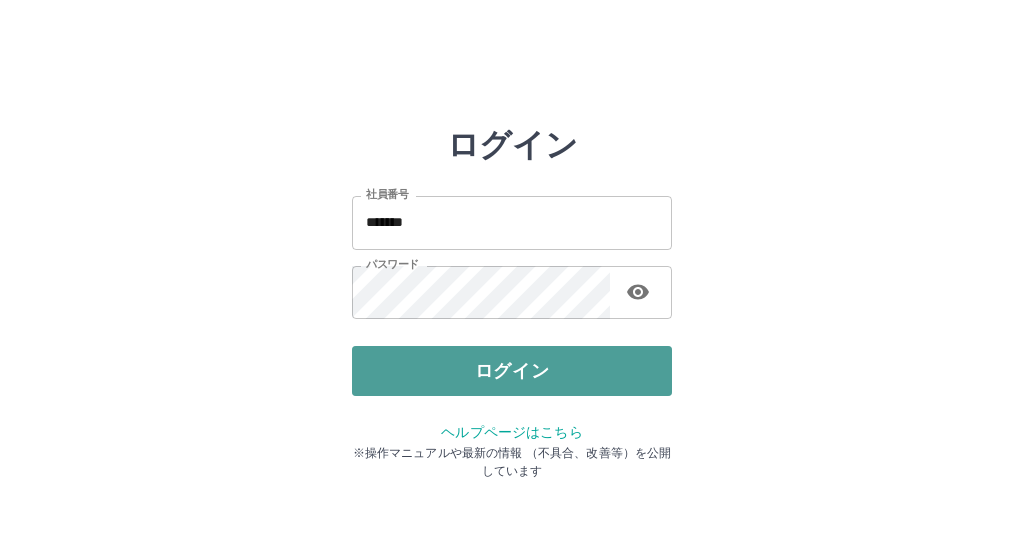 click on "ログイン" at bounding box center [512, 371] 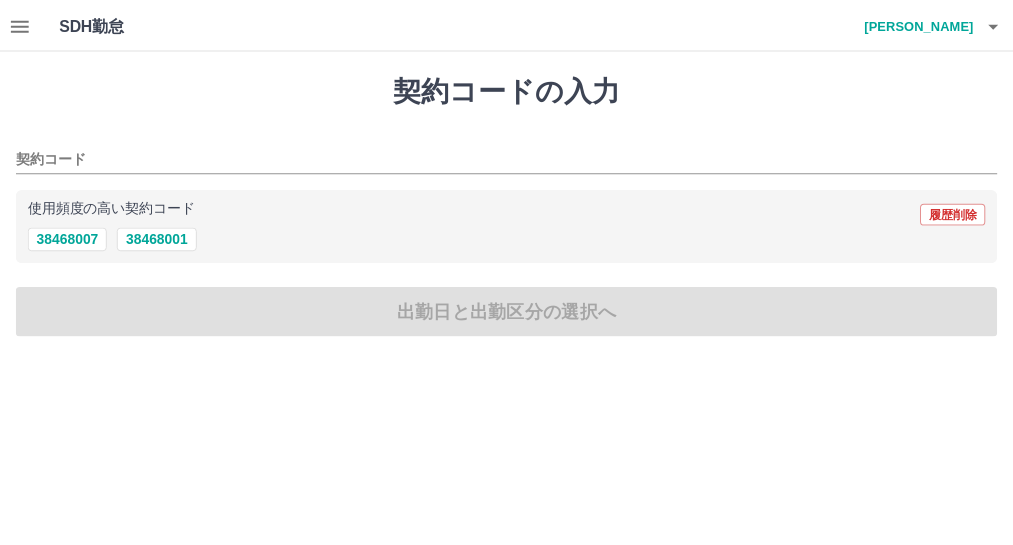 scroll, scrollTop: 0, scrollLeft: 0, axis: both 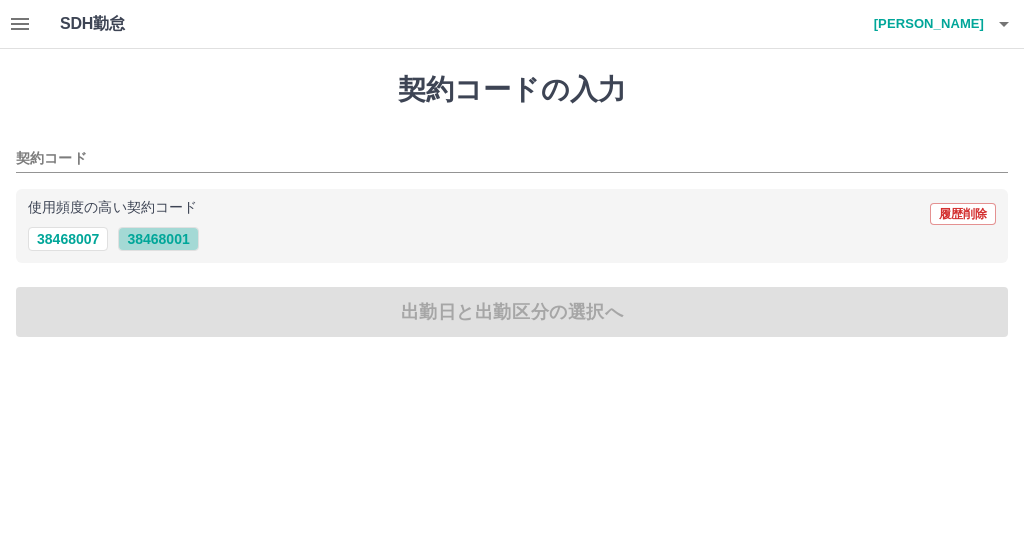 click on "38468001" at bounding box center (158, 239) 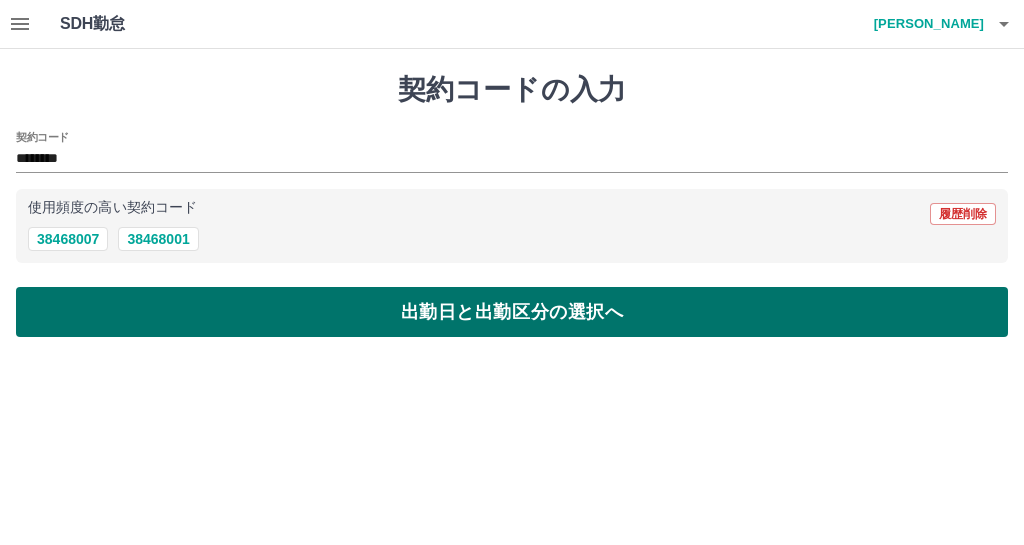 click on "出勤日と出勤区分の選択へ" at bounding box center (512, 312) 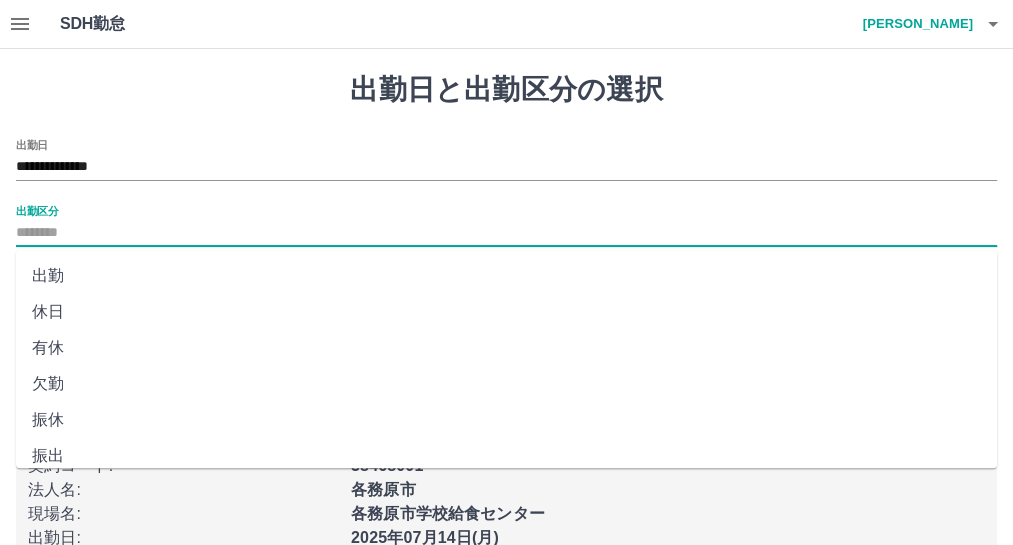 click on "出勤区分" at bounding box center (506, 233) 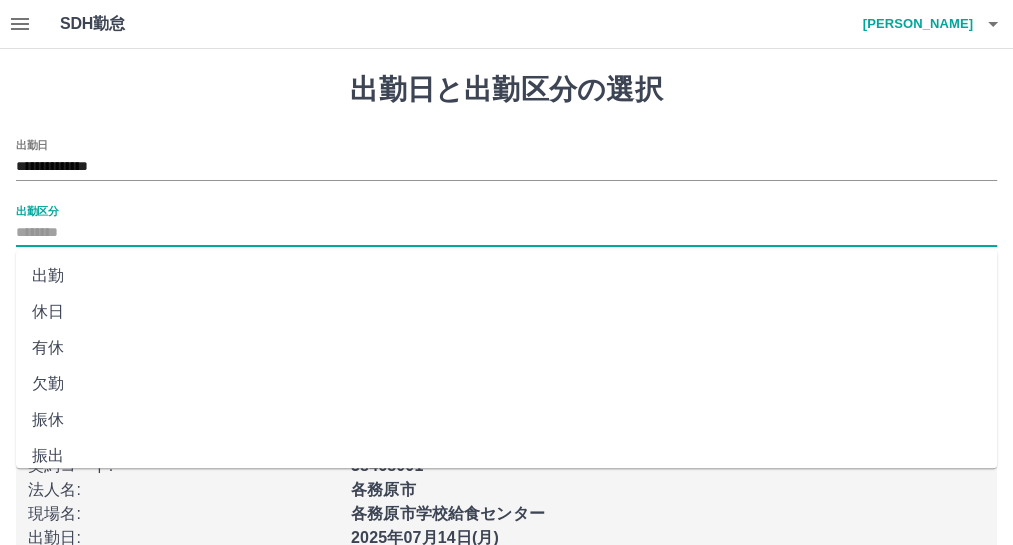 click on "出勤" at bounding box center [506, 276] 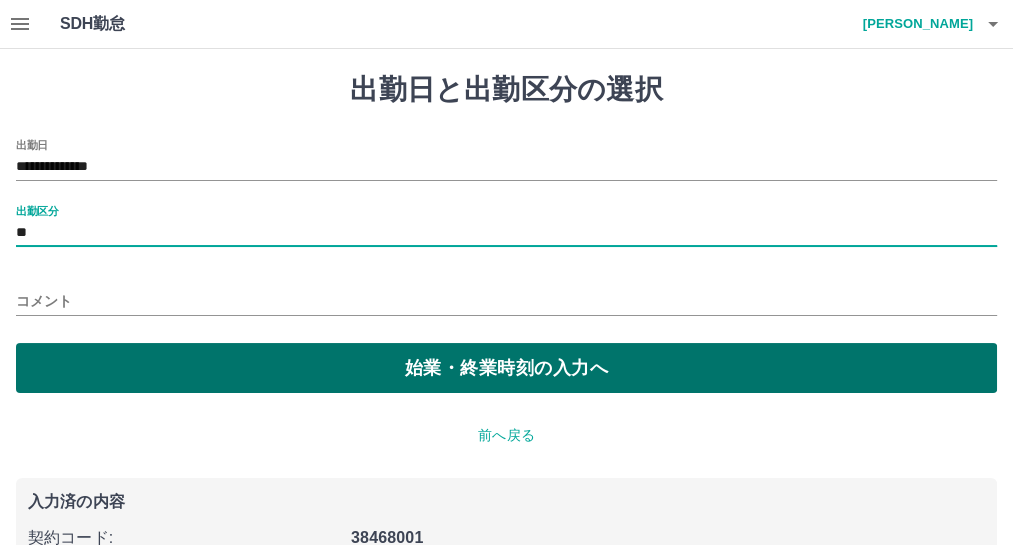 click on "始業・終業時刻の入力へ" at bounding box center [506, 368] 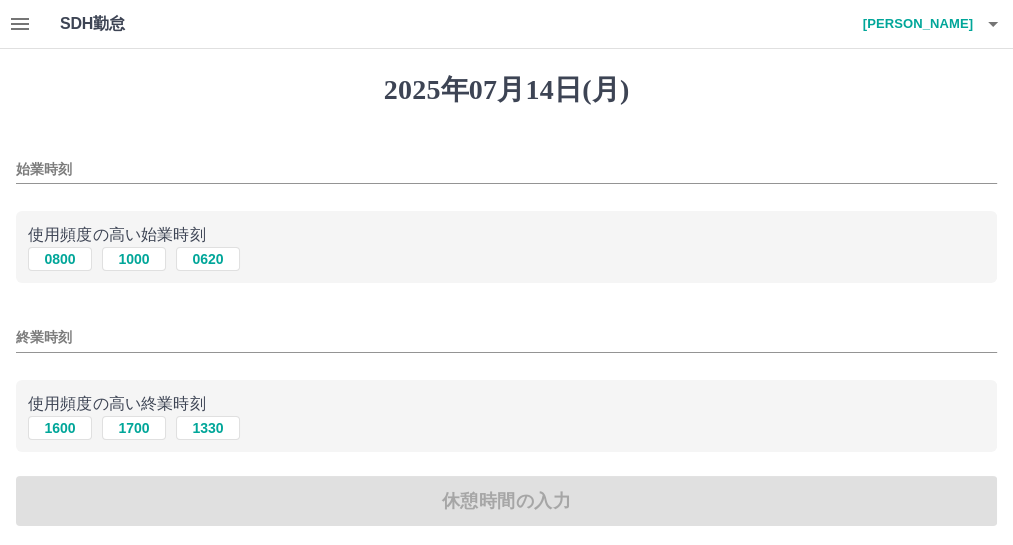 click on "始業時刻" at bounding box center [506, 169] 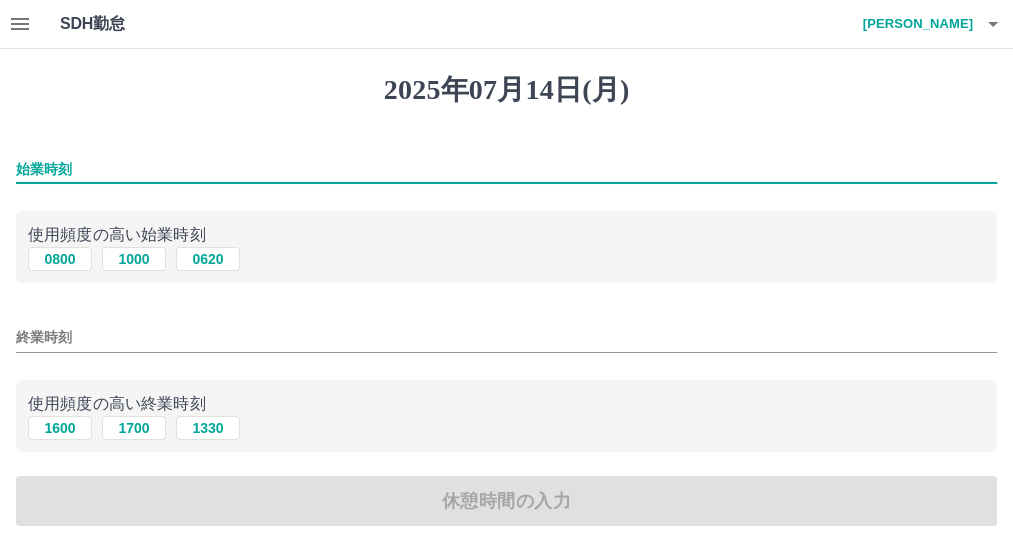 click on "始業時刻" at bounding box center (506, 169) 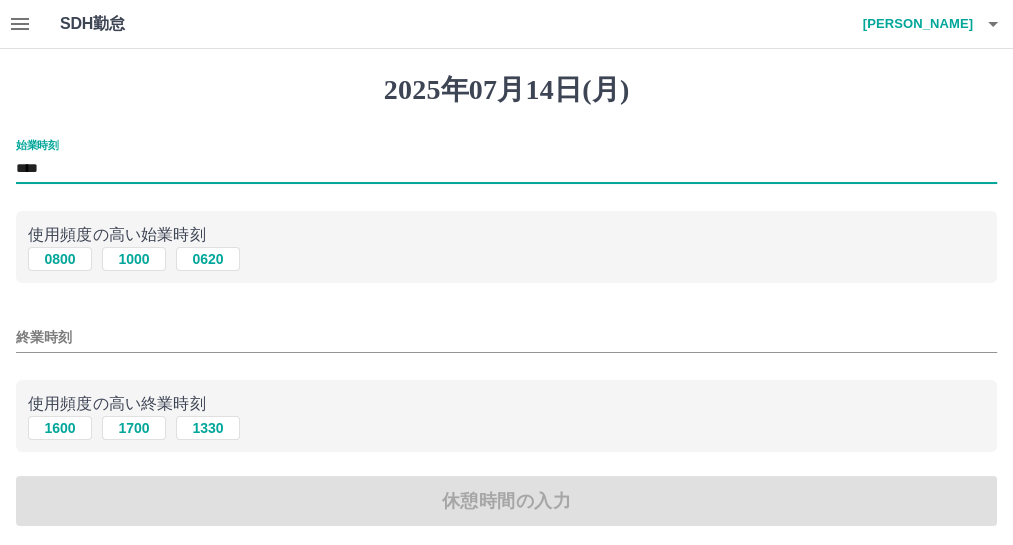 click on "終業時刻" at bounding box center (506, 337) 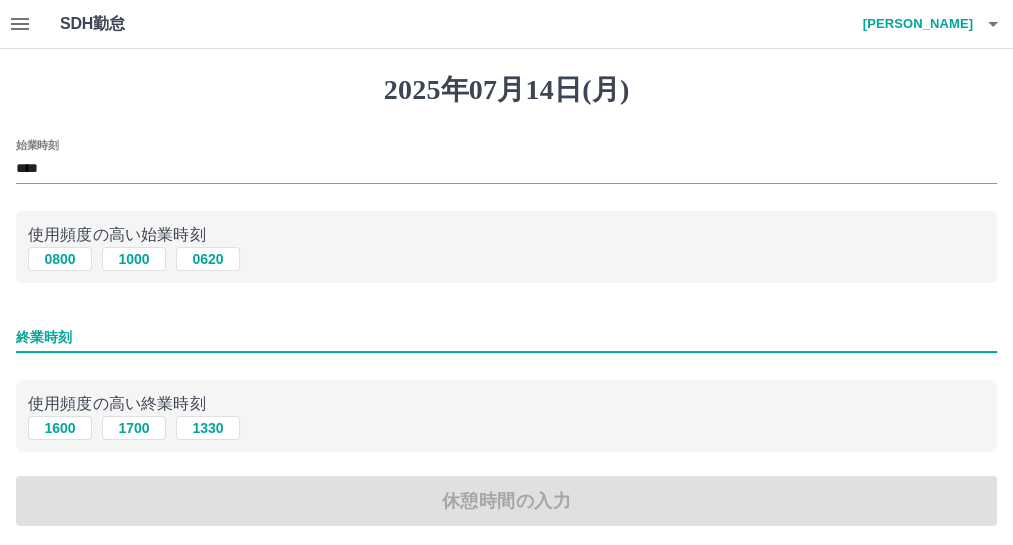 type on "****" 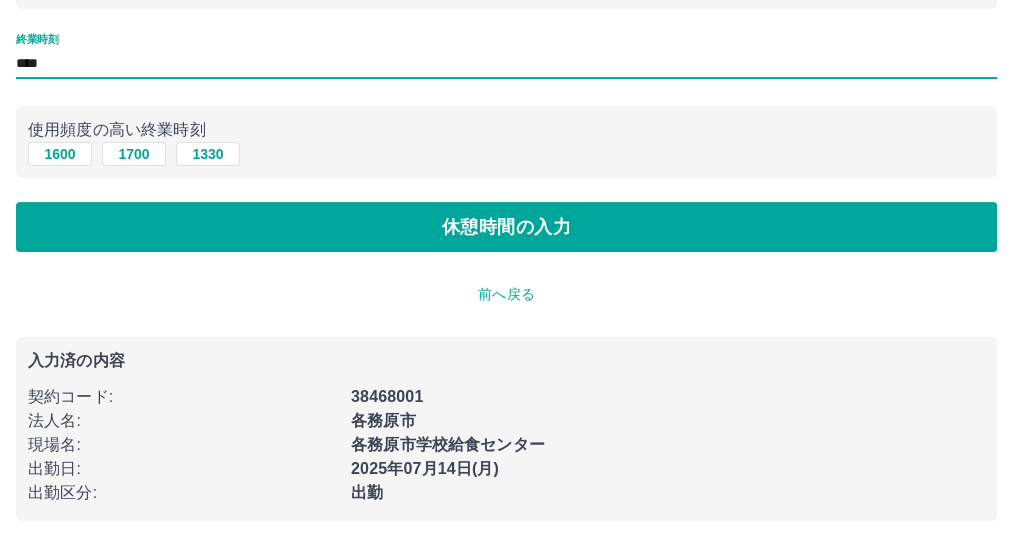 scroll, scrollTop: 308, scrollLeft: 0, axis: vertical 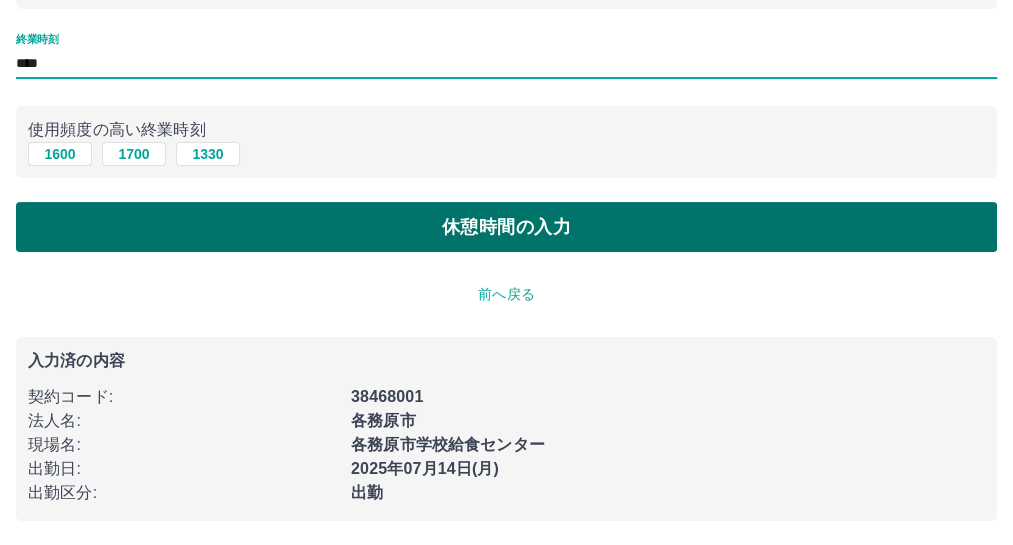 click on "休憩時間の入力" at bounding box center (506, 227) 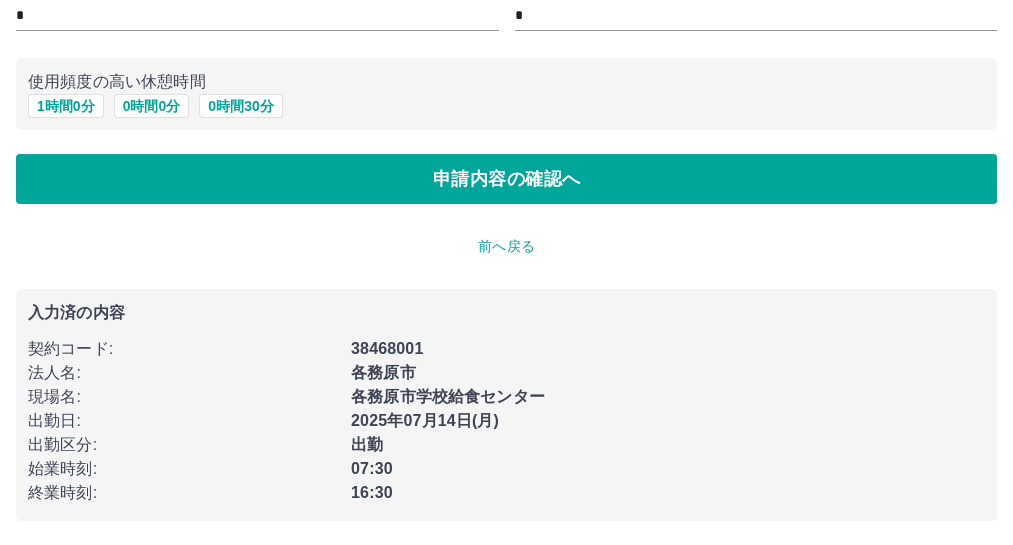 scroll, scrollTop: 0, scrollLeft: 0, axis: both 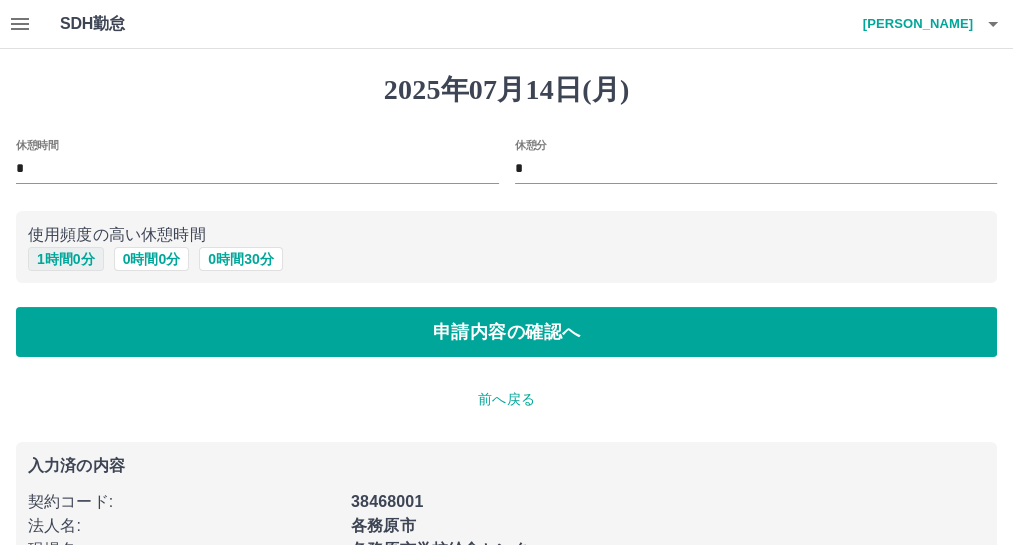 click on "1 時間 0 分" at bounding box center [66, 259] 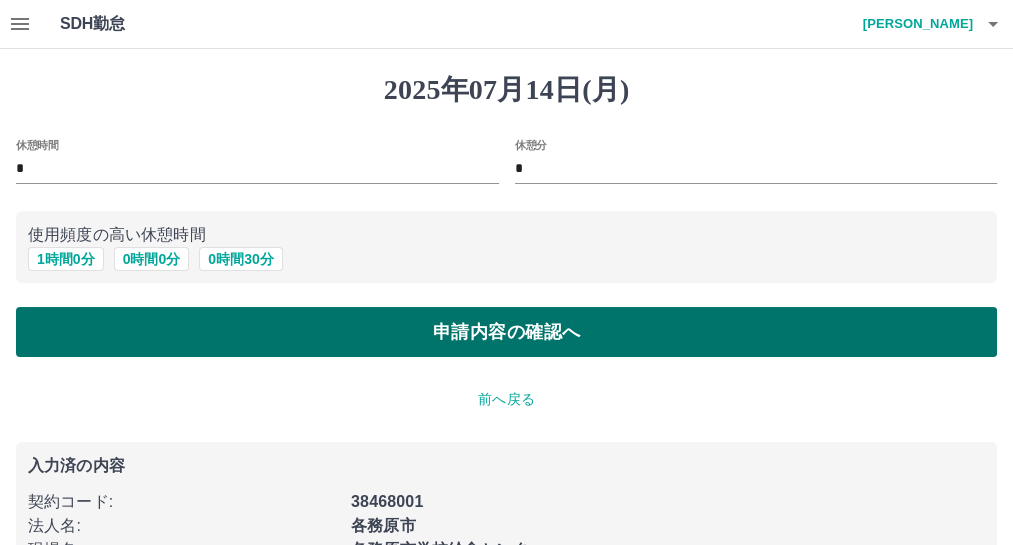 click on "申請内容の確認へ" at bounding box center (506, 332) 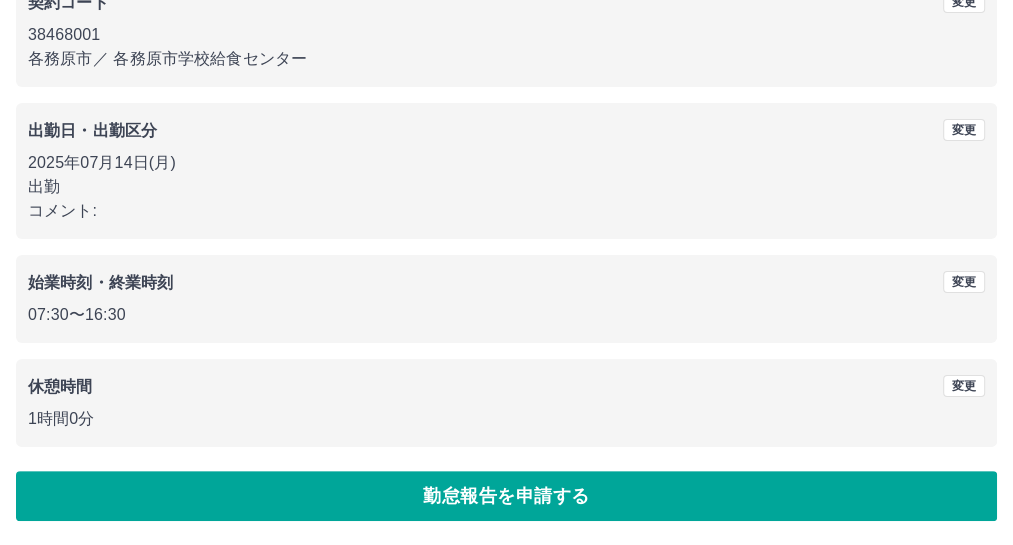 scroll, scrollTop: 387, scrollLeft: 0, axis: vertical 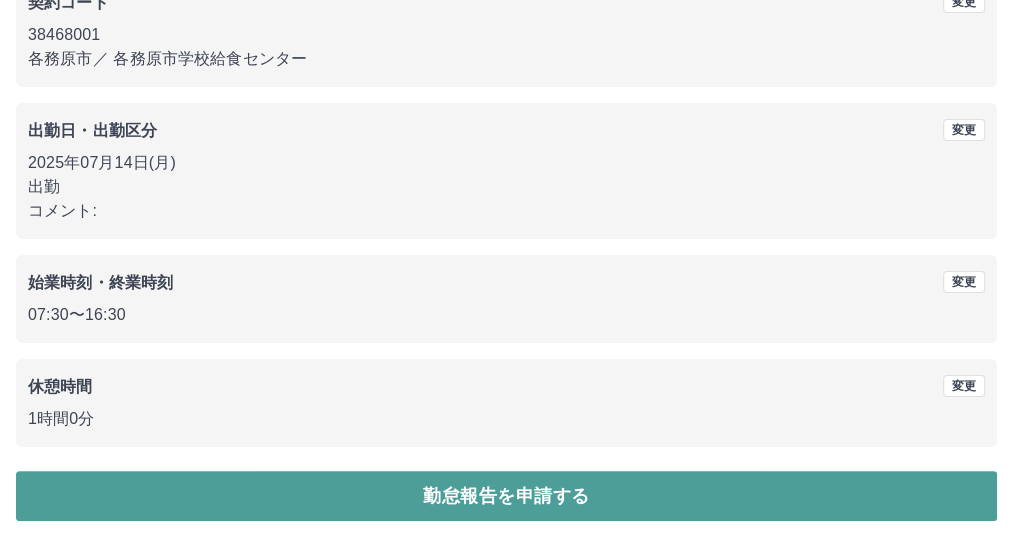 click on "勤怠報告を申請する" at bounding box center (506, 496) 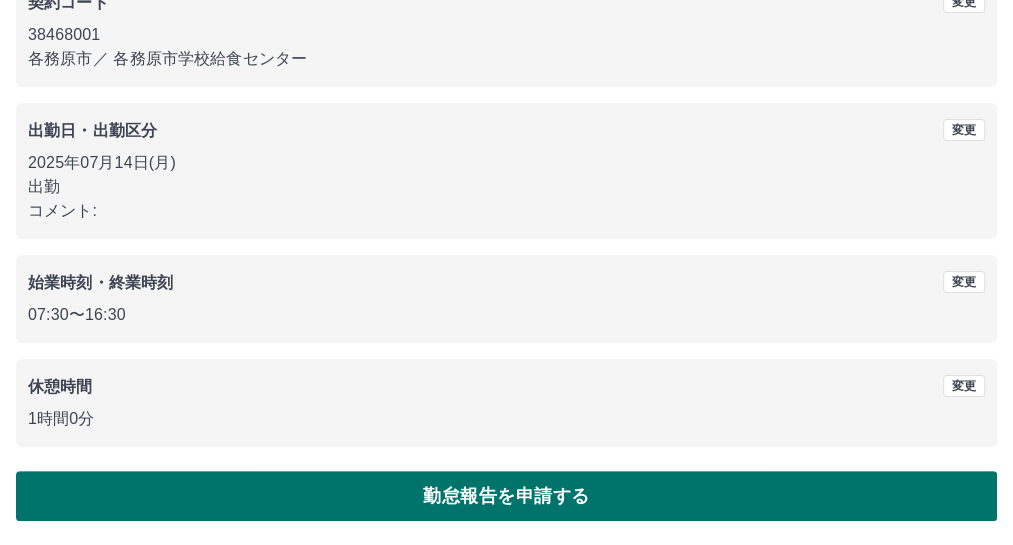 scroll, scrollTop: 0, scrollLeft: 0, axis: both 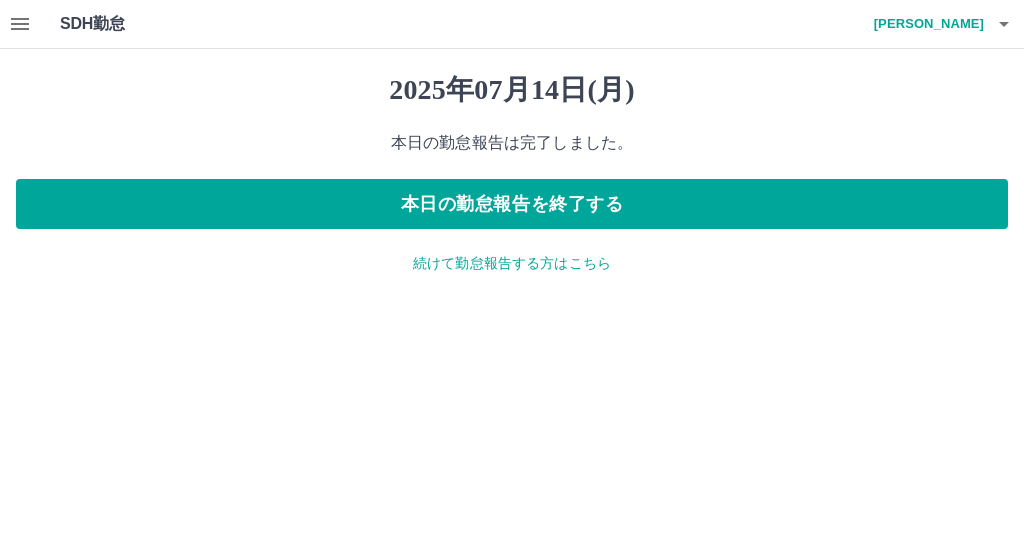 click 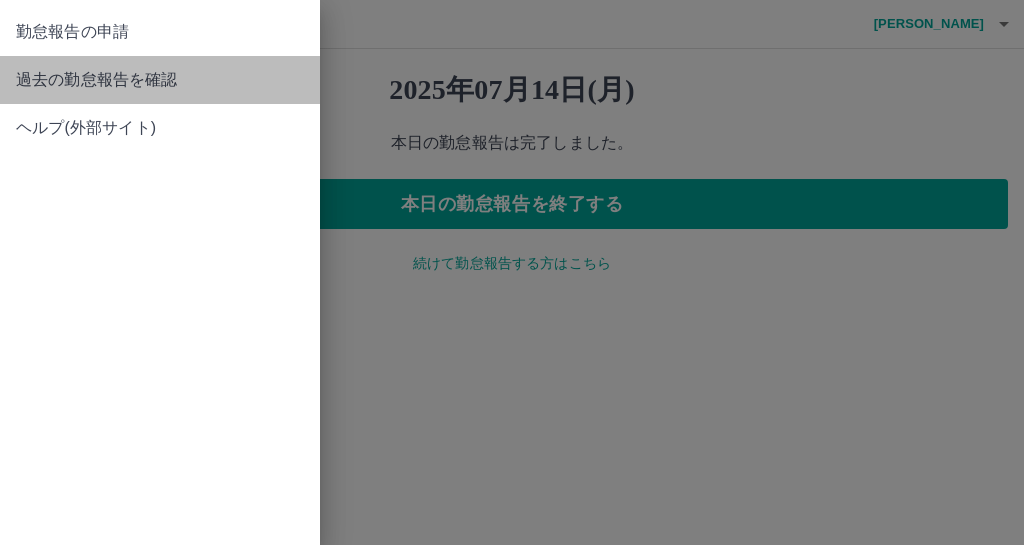click on "過去の勤怠報告を確認" at bounding box center (160, 80) 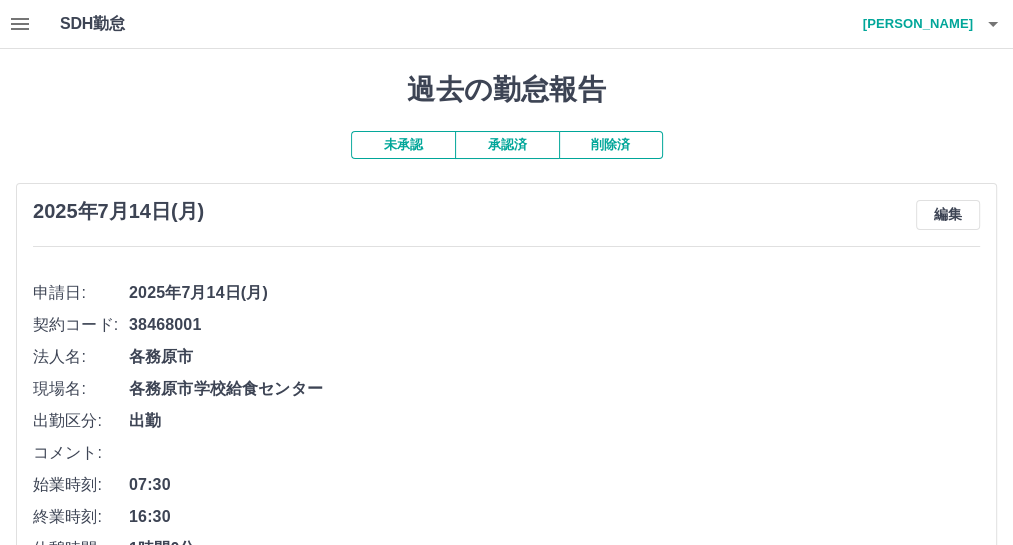 click on "未承認" at bounding box center [403, 145] 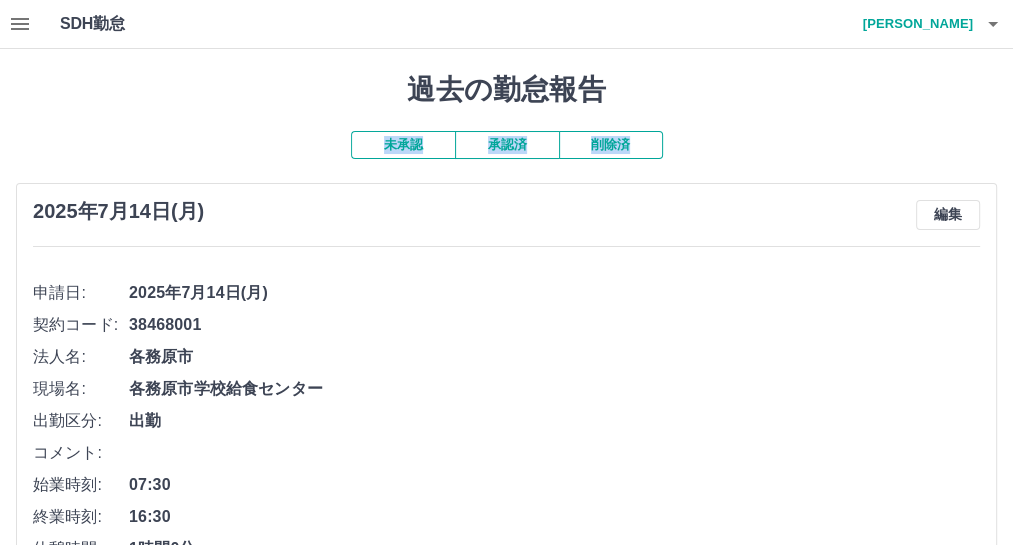 drag, startPoint x: 975, startPoint y: 166, endPoint x: 1022, endPoint y: 58, distance: 117.7837 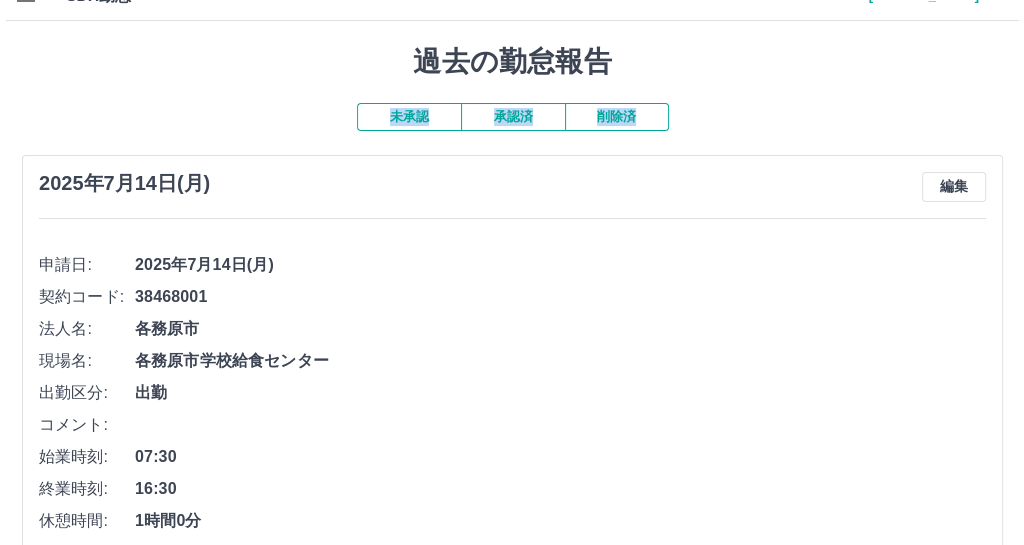 scroll, scrollTop: 0, scrollLeft: 0, axis: both 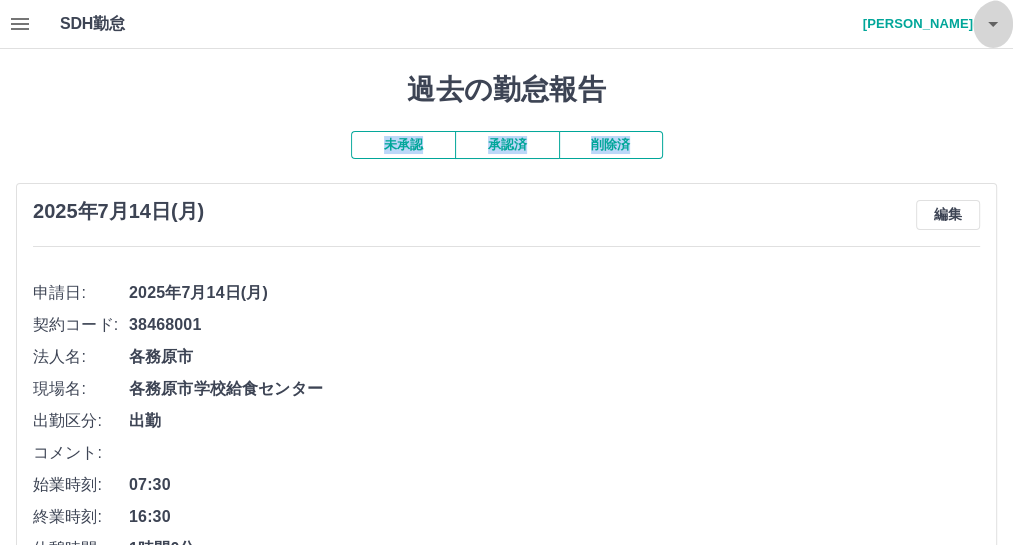 click 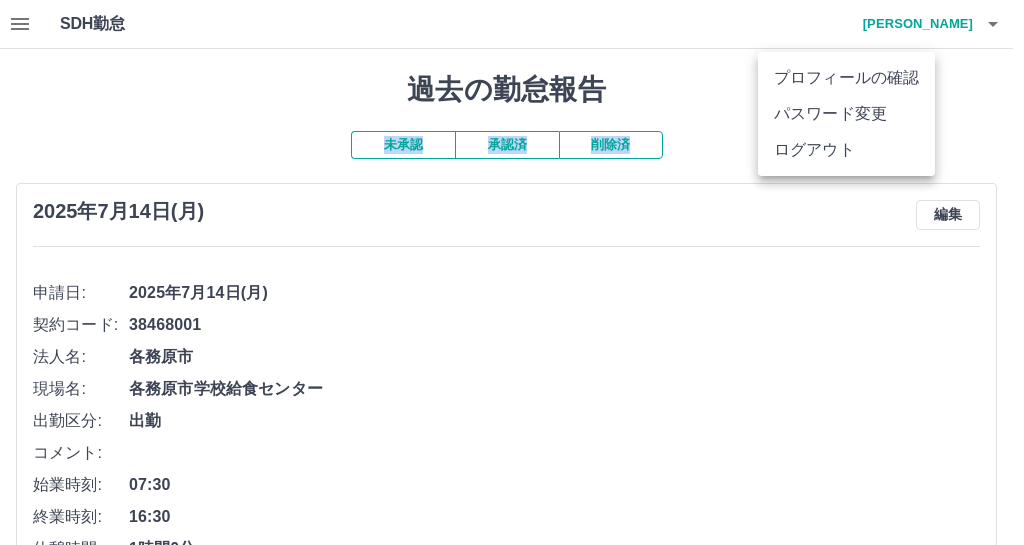click on "ログアウト" at bounding box center [846, 150] 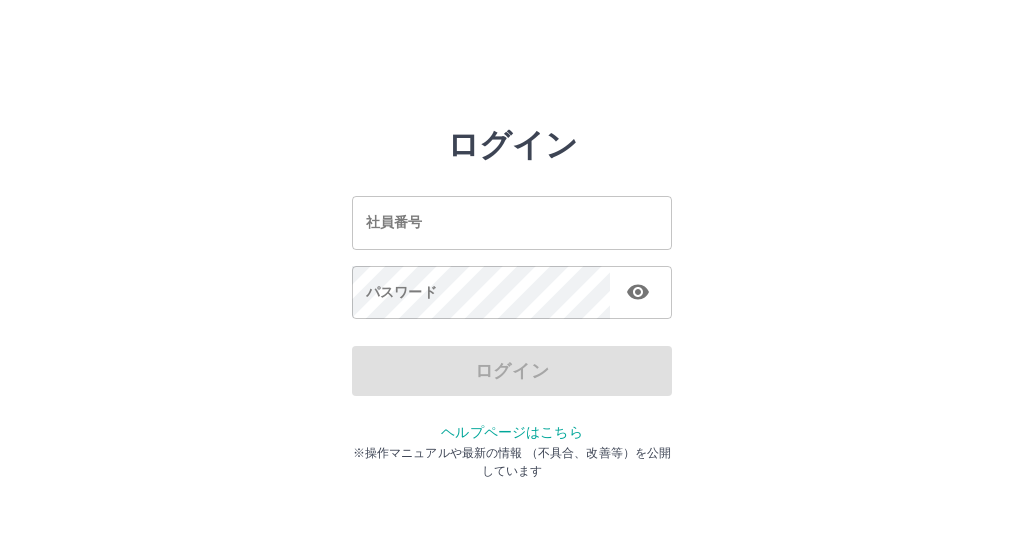 scroll, scrollTop: 0, scrollLeft: 0, axis: both 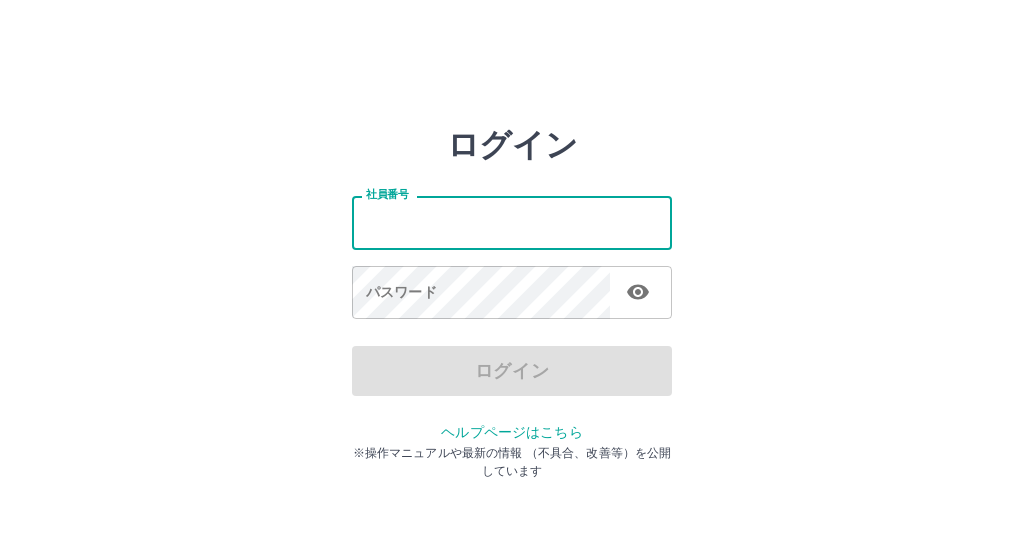 type on "*******" 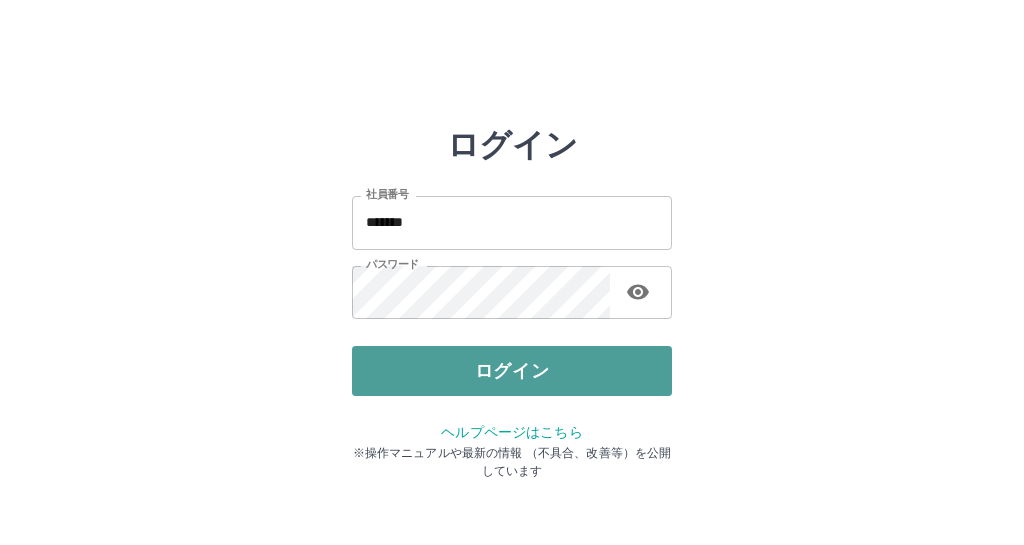 click on "ログイン" at bounding box center (512, 371) 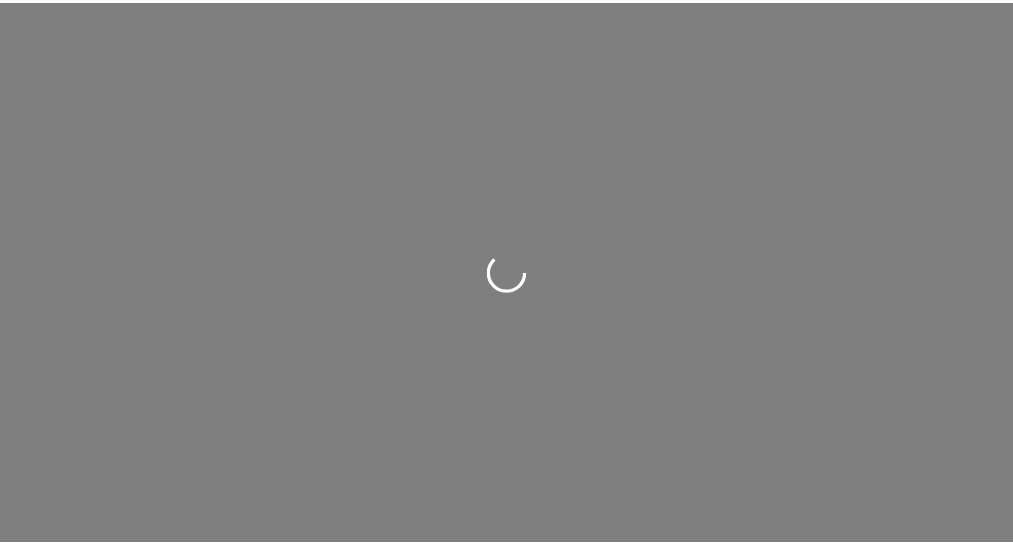 scroll, scrollTop: 0, scrollLeft: 0, axis: both 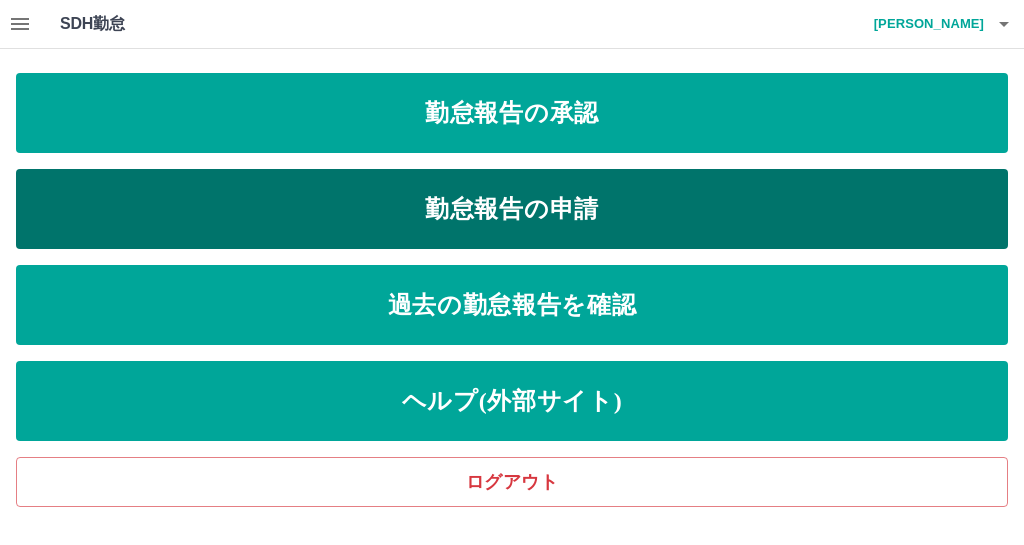 click on "勤怠報告の申請" at bounding box center (512, 209) 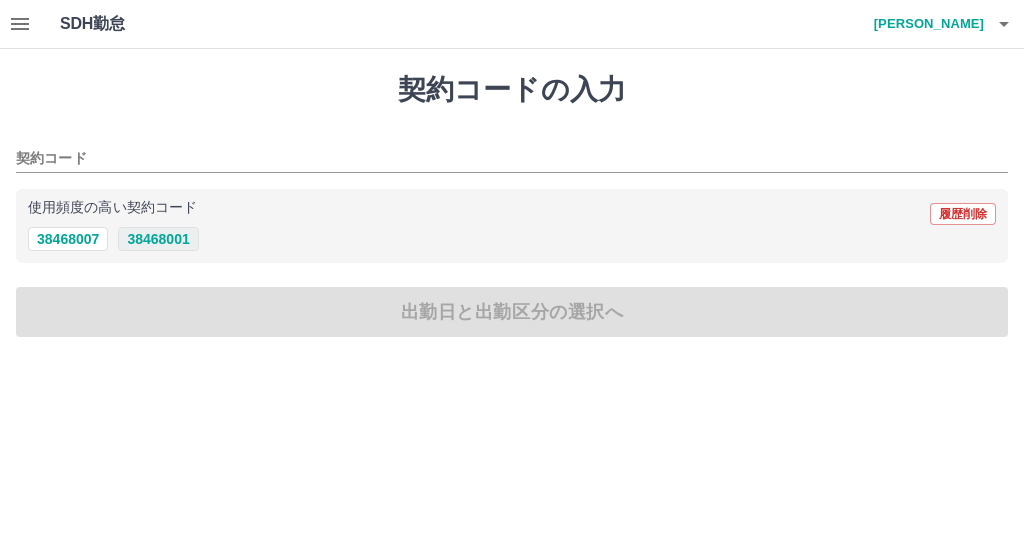 click on "38468001" at bounding box center [158, 239] 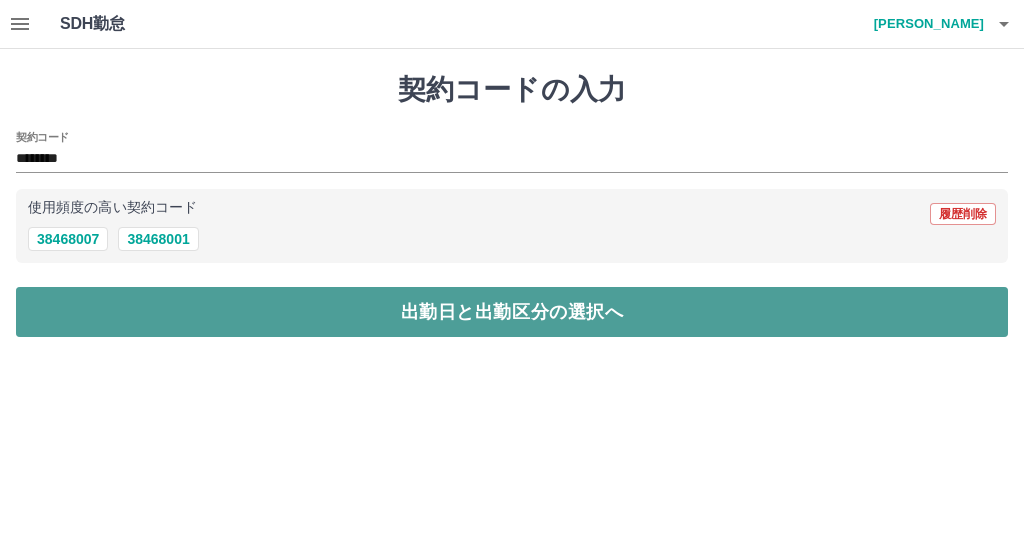 click on "出勤日と出勤区分の選択へ" at bounding box center (512, 312) 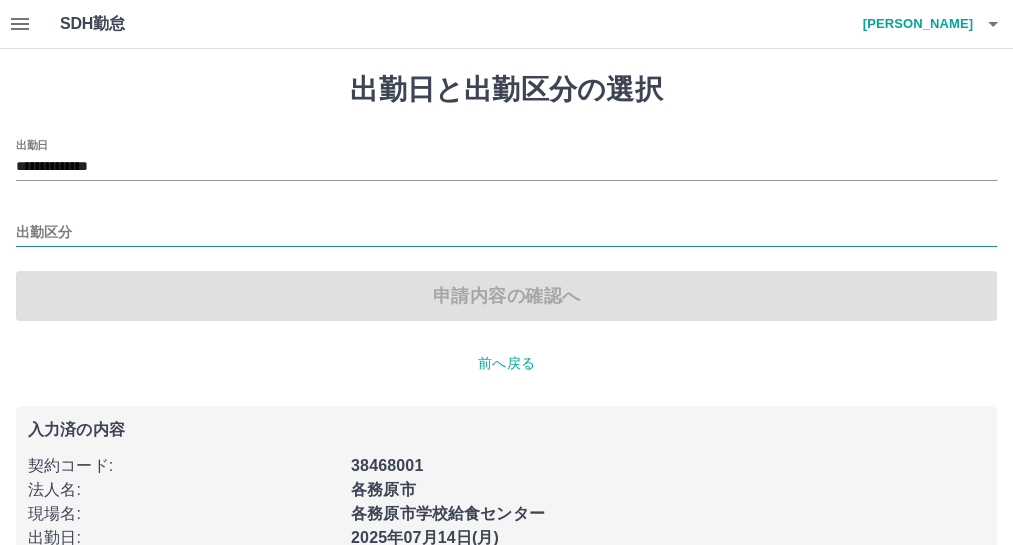 click on "出勤区分" at bounding box center [506, 233] 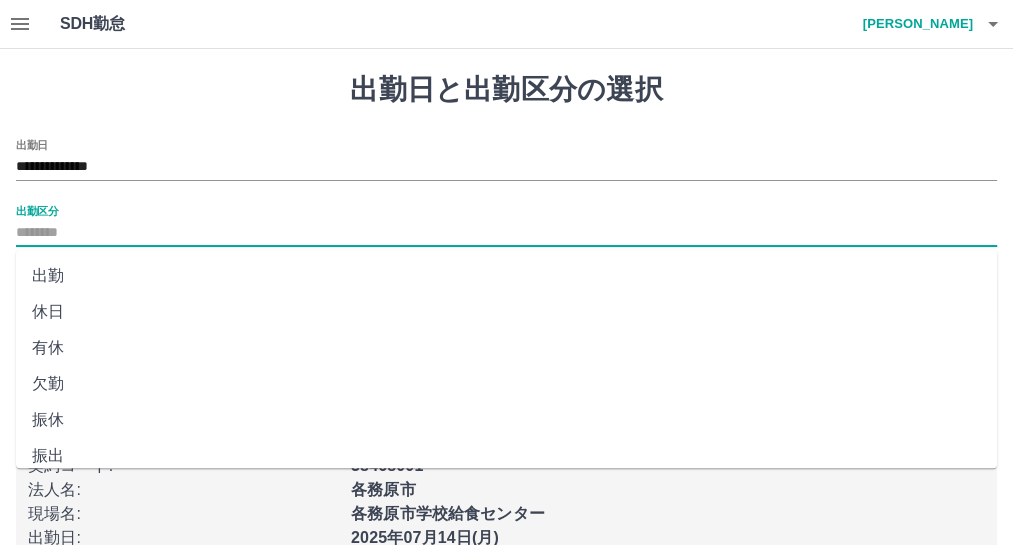 click on "出勤" at bounding box center (506, 276) 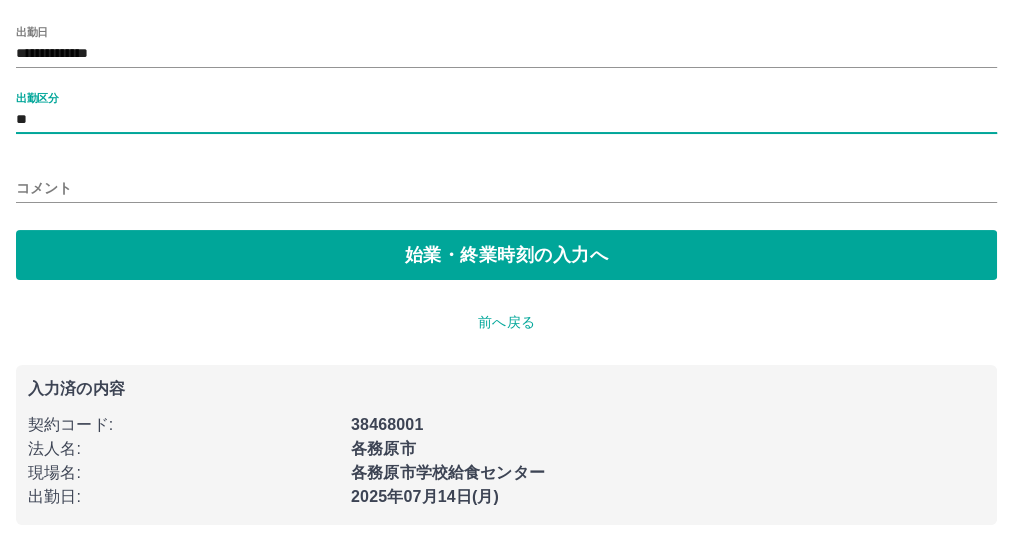 scroll, scrollTop: 176, scrollLeft: 0, axis: vertical 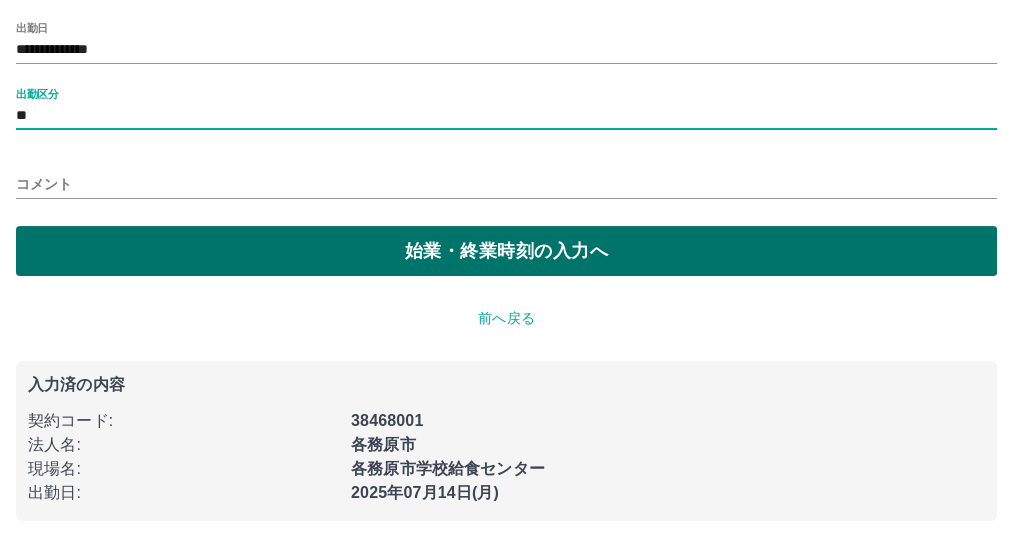 click on "始業・終業時刻の入力へ" at bounding box center [506, 251] 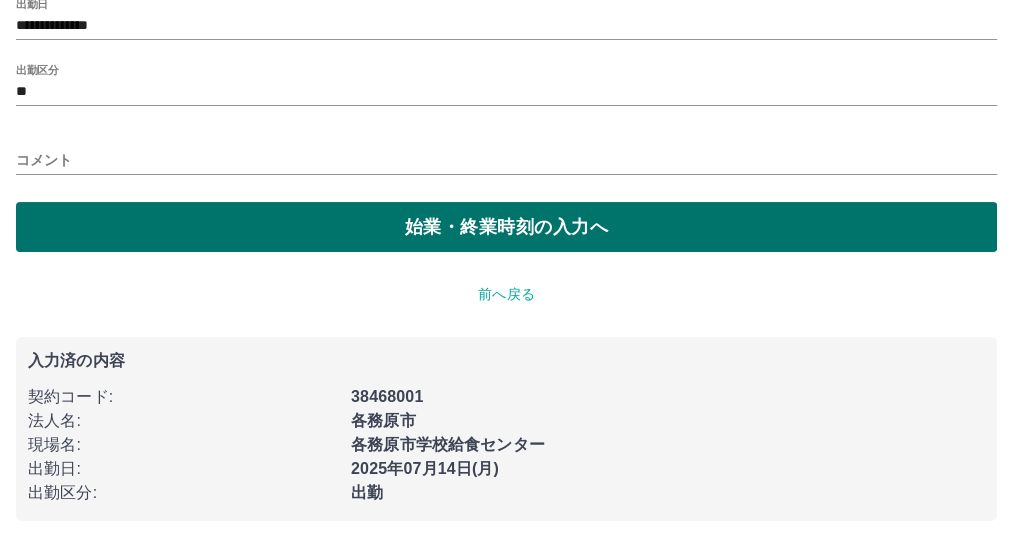 scroll, scrollTop: 0, scrollLeft: 0, axis: both 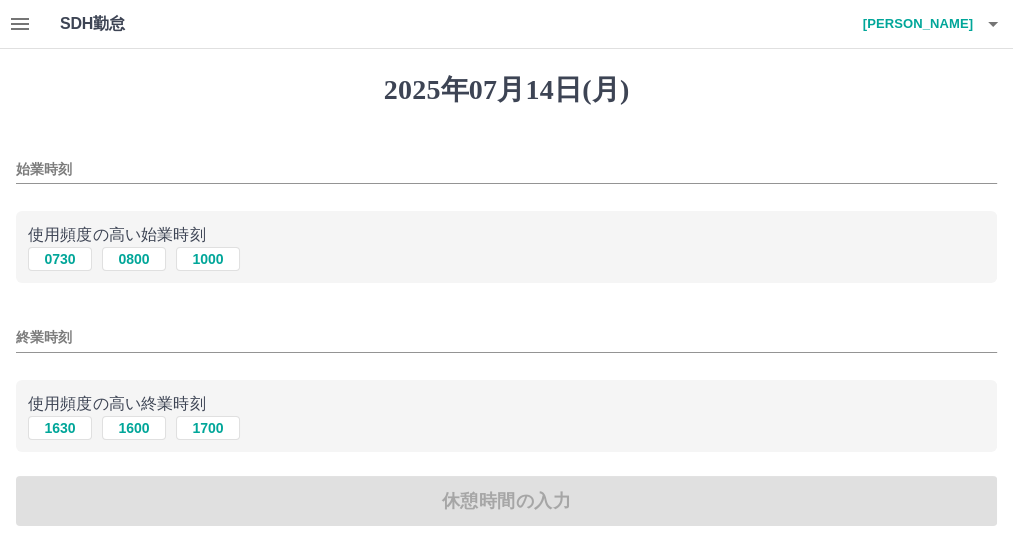 click on "始業時刻" at bounding box center [506, 169] 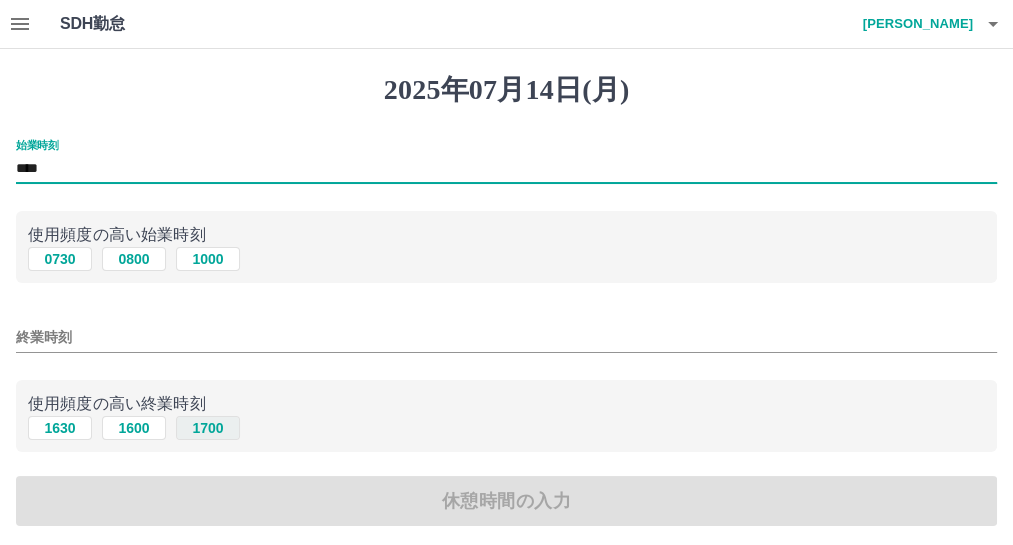 type on "****" 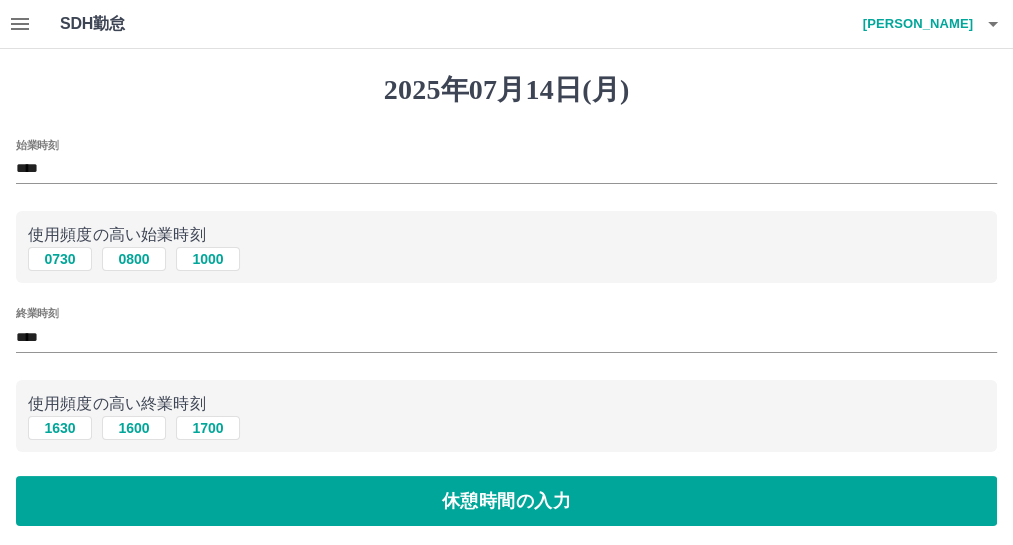 scroll, scrollTop: 206, scrollLeft: 0, axis: vertical 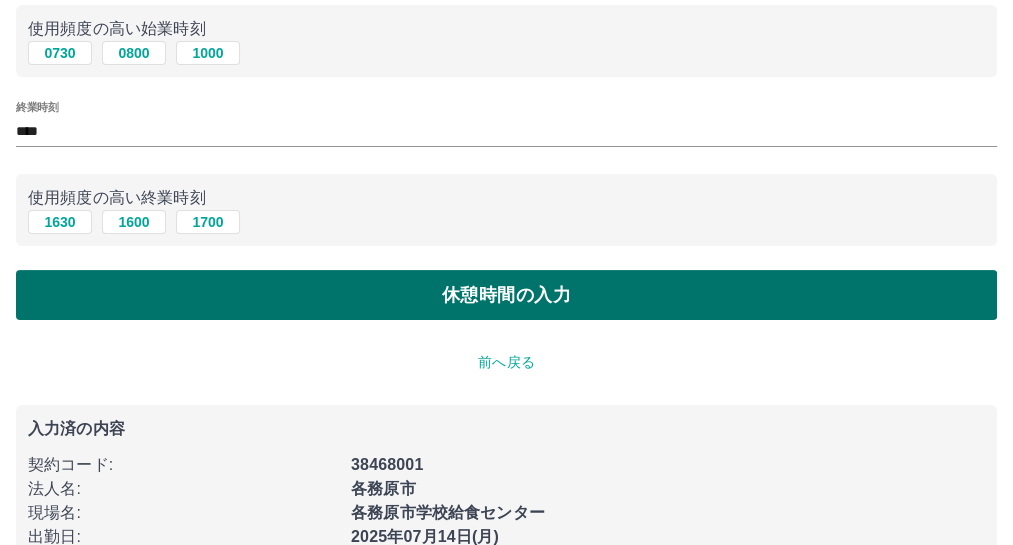 click on "休憩時間の入力" at bounding box center (506, 295) 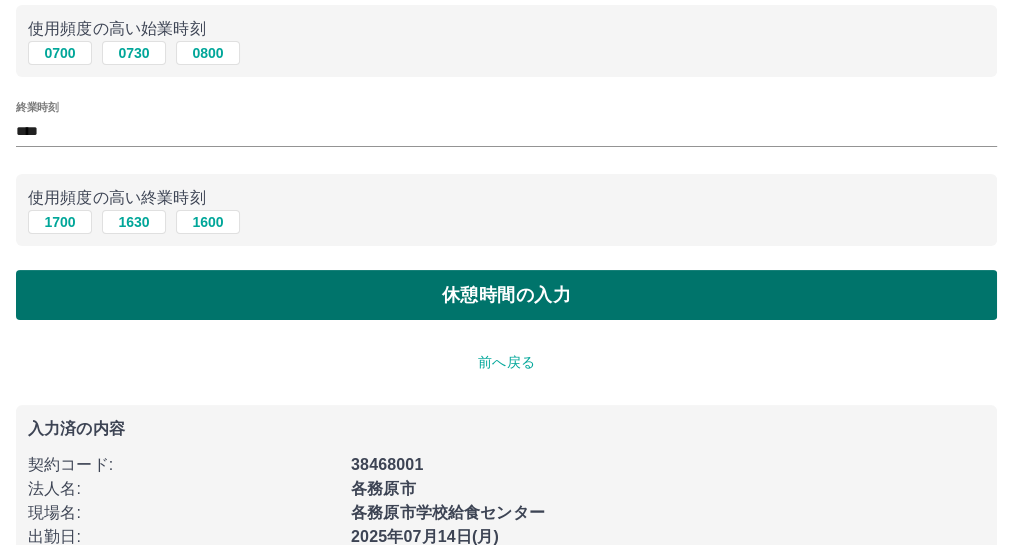 scroll, scrollTop: 0, scrollLeft: 0, axis: both 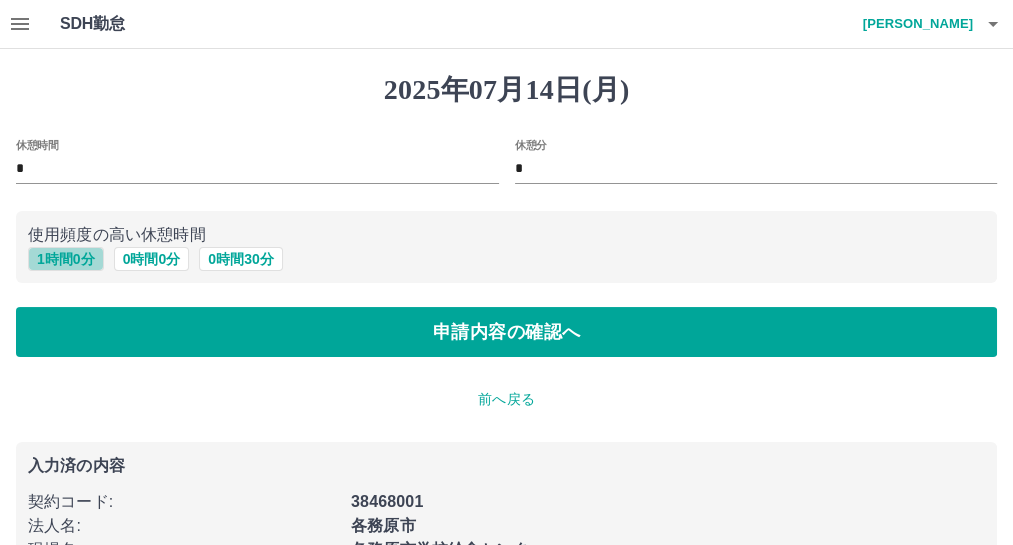 click on "1 時間 0 分" at bounding box center (66, 259) 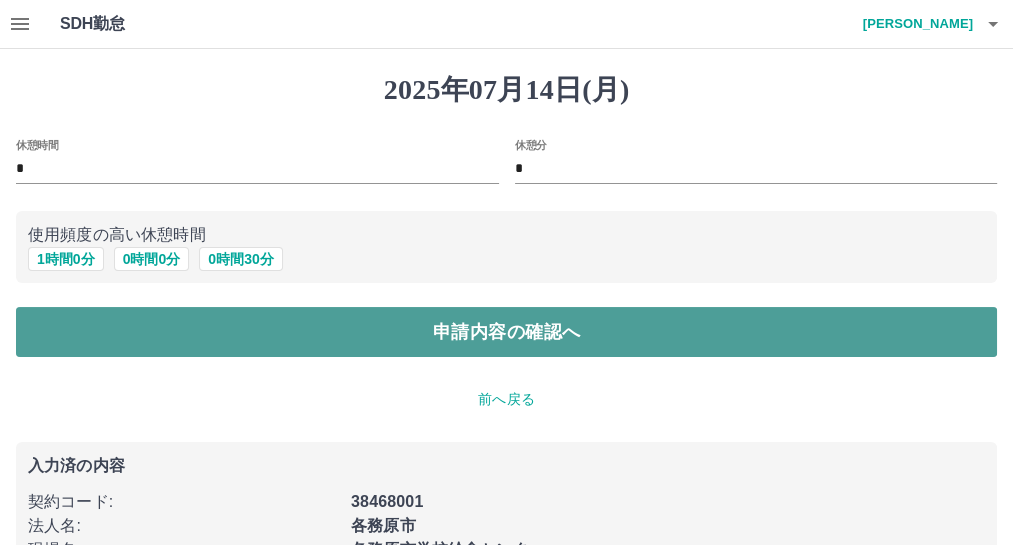 click on "申請内容の確認へ" at bounding box center (506, 332) 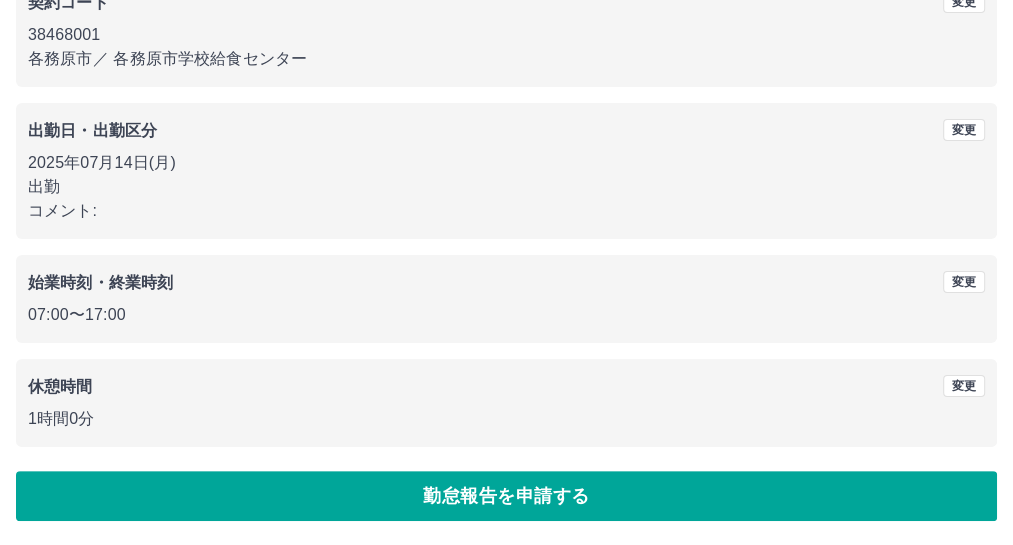 scroll, scrollTop: 387, scrollLeft: 0, axis: vertical 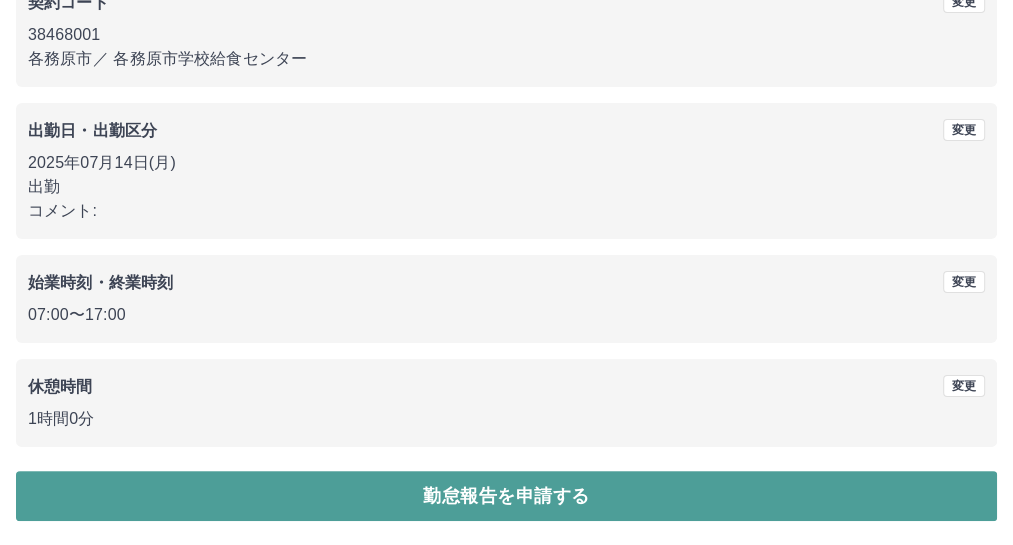 click on "勤怠報告を申請する" at bounding box center [506, 496] 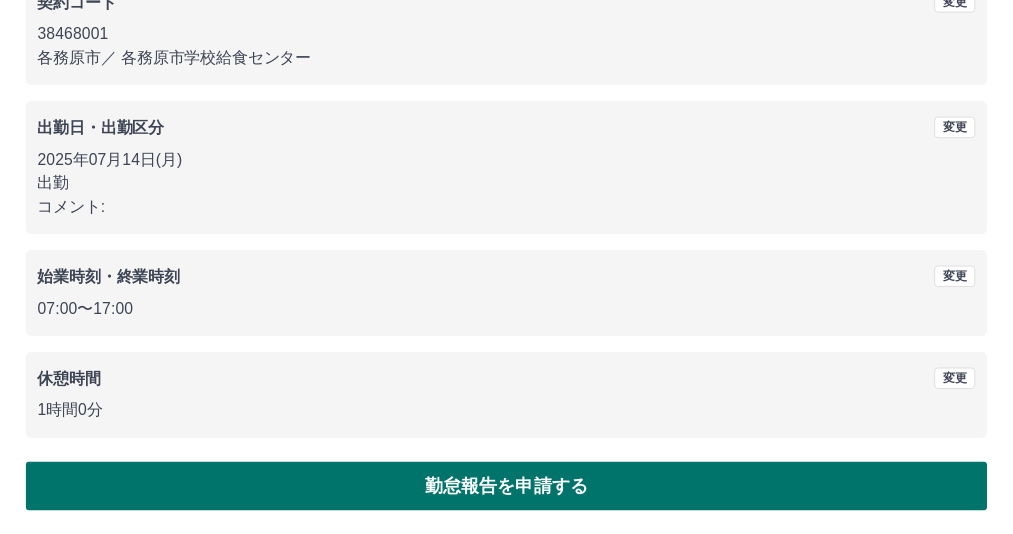 scroll, scrollTop: 0, scrollLeft: 0, axis: both 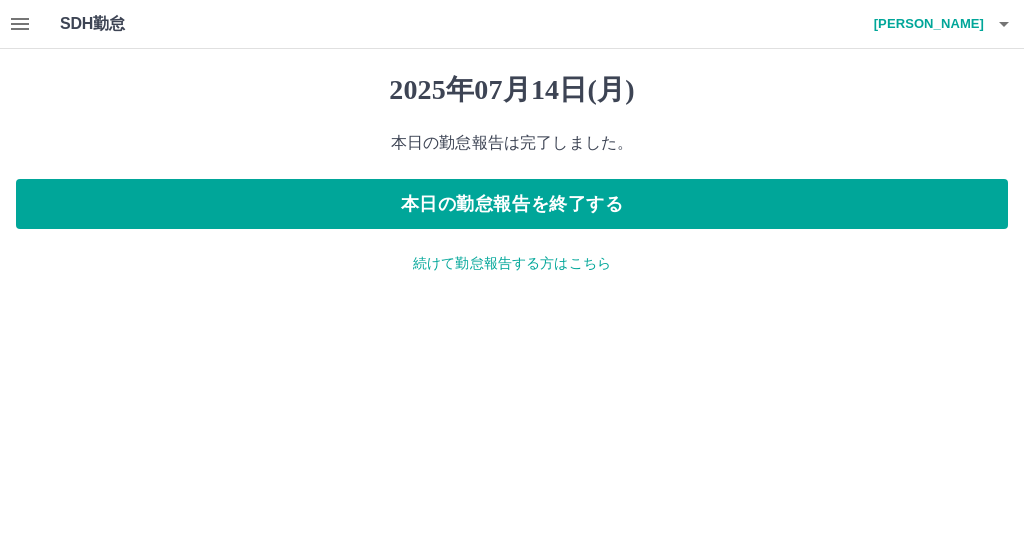 click 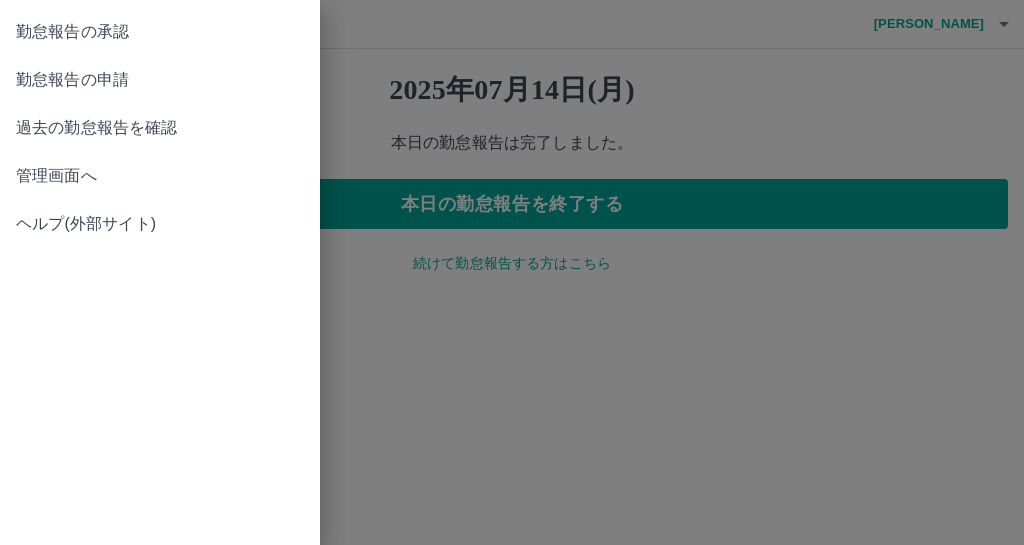 click on "管理画面へ" at bounding box center (160, 176) 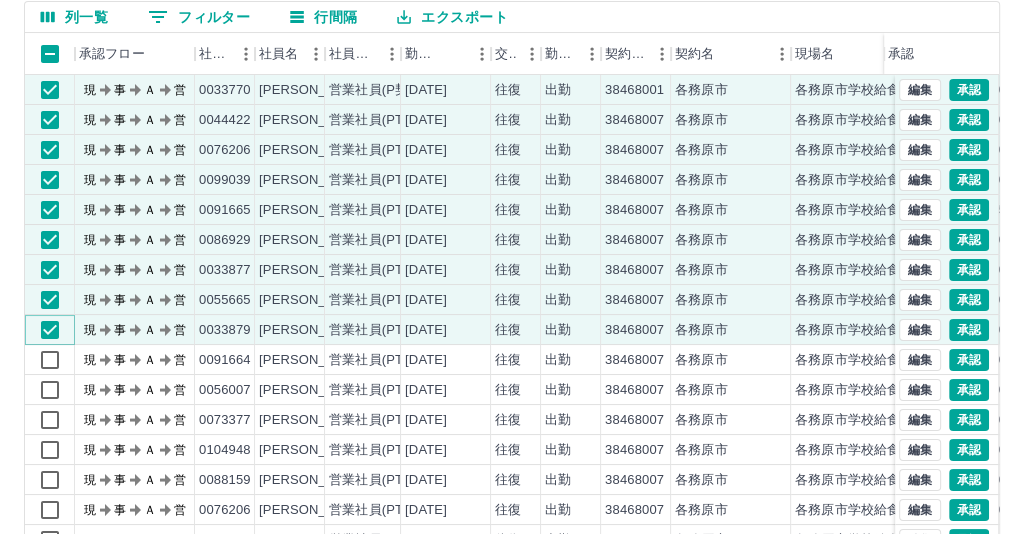 scroll, scrollTop: 244, scrollLeft: 0, axis: vertical 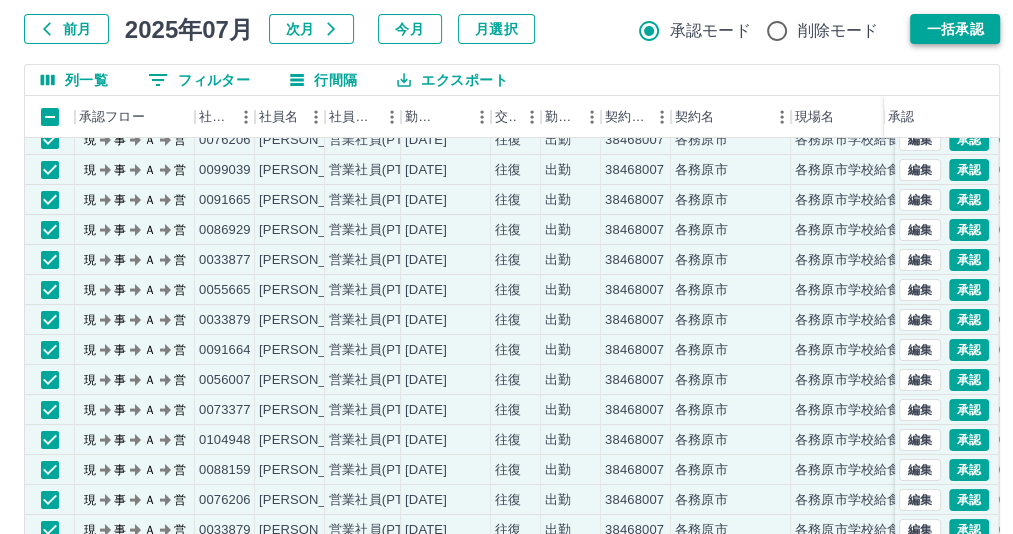 click on "一括承認" at bounding box center (955, 29) 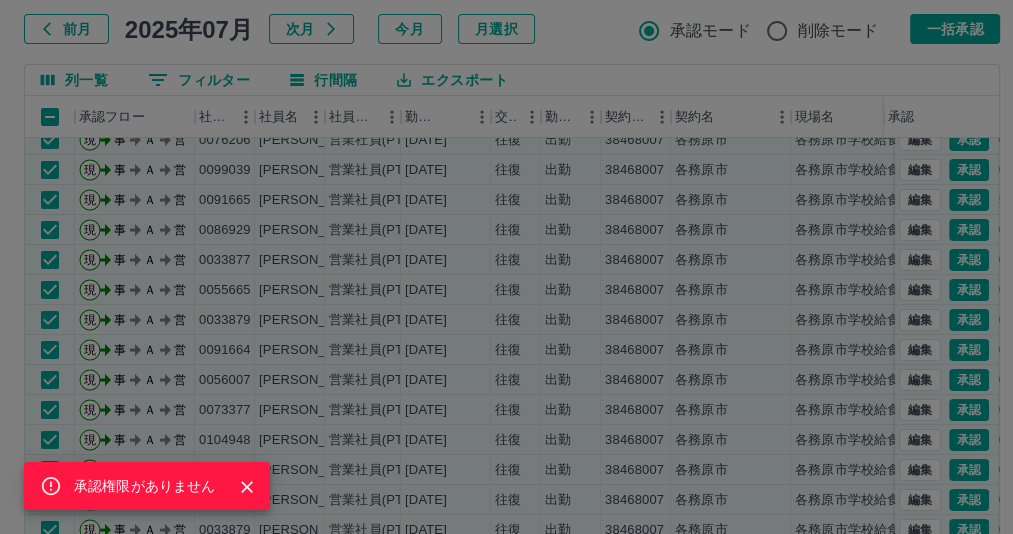 click 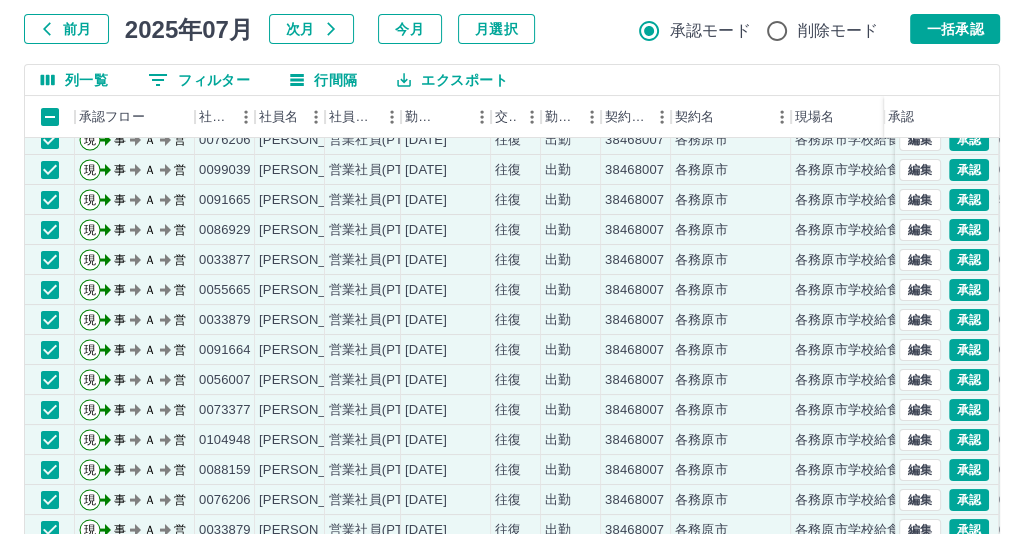 scroll, scrollTop: 315, scrollLeft: 0, axis: vertical 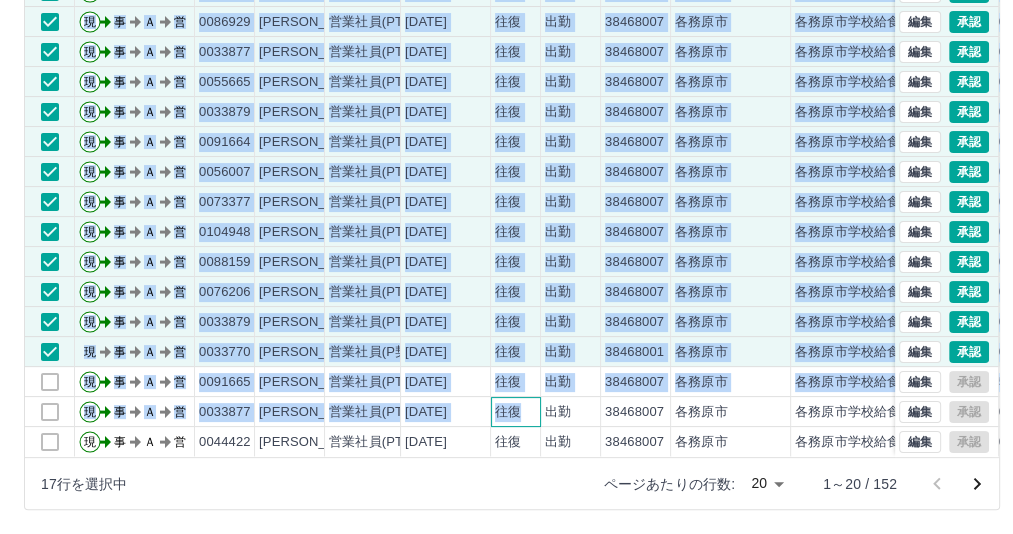 drag, startPoint x: 536, startPoint y: 435, endPoint x: 585, endPoint y: 437, distance: 49.0408 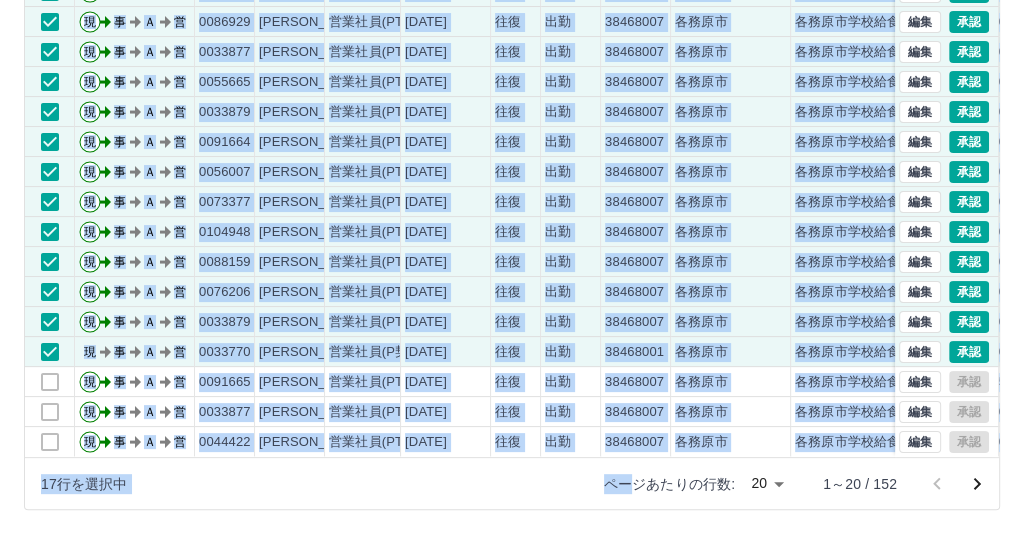 drag, startPoint x: 515, startPoint y: 444, endPoint x: 556, endPoint y: 440, distance: 41.19466 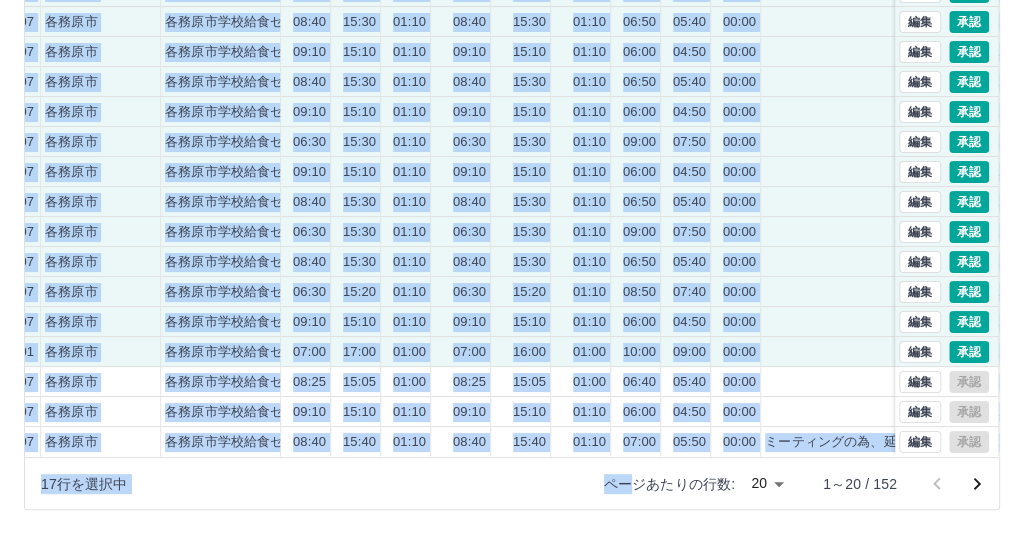 scroll, scrollTop: 105, scrollLeft: 619, axis: both 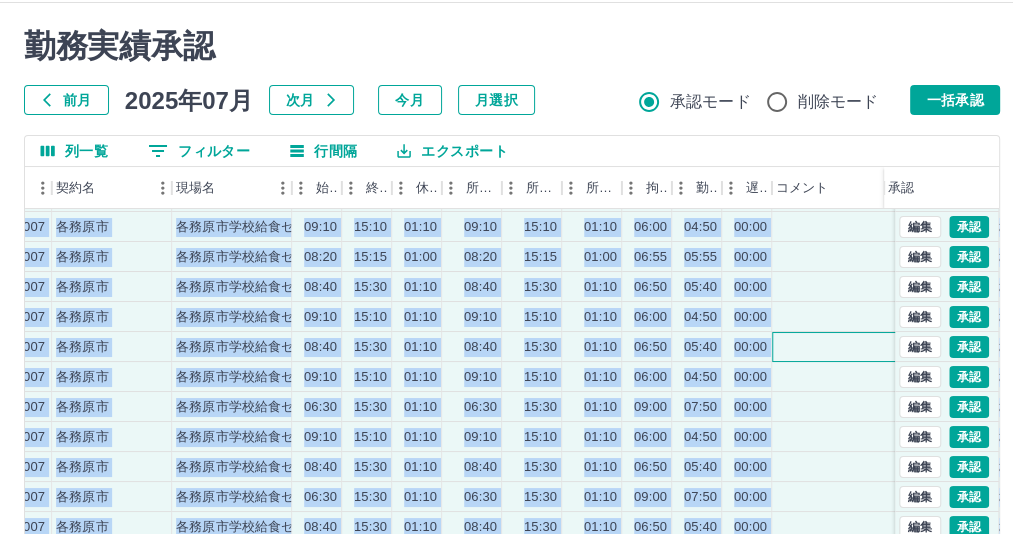click at bounding box center [850, 347] 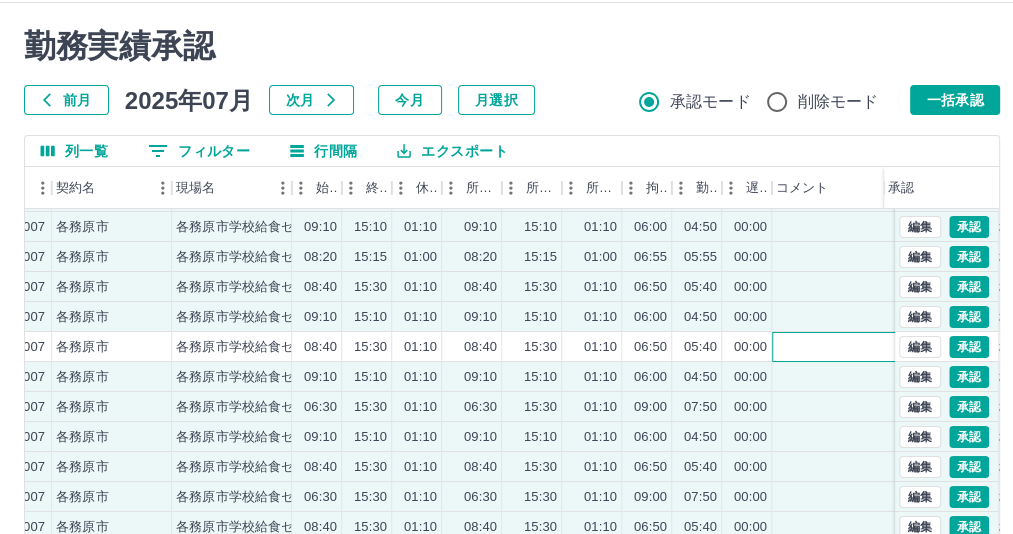 scroll, scrollTop: 0, scrollLeft: 619, axis: horizontal 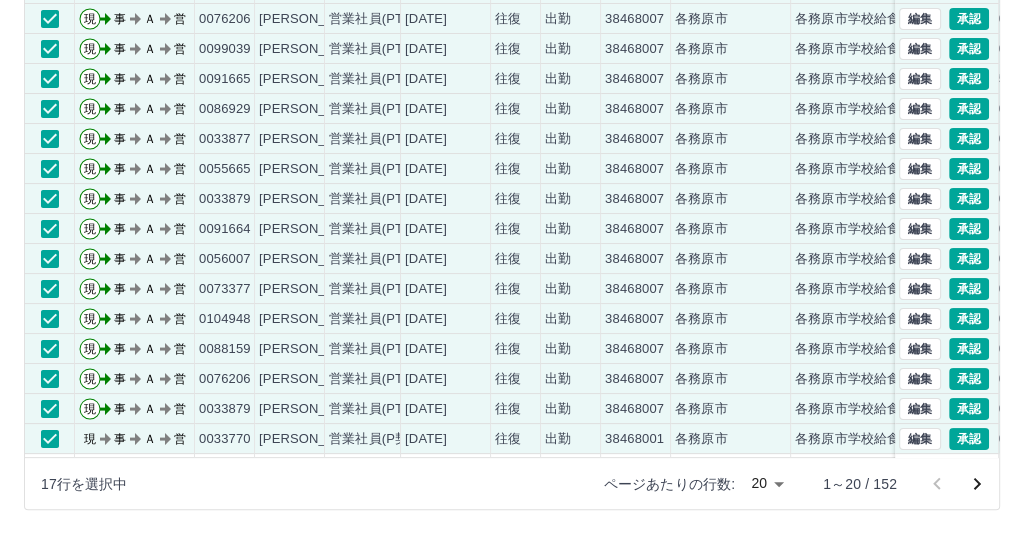 drag, startPoint x: 1008, startPoint y: 3, endPoint x: 1012, endPoint y: -14, distance: 17.464249 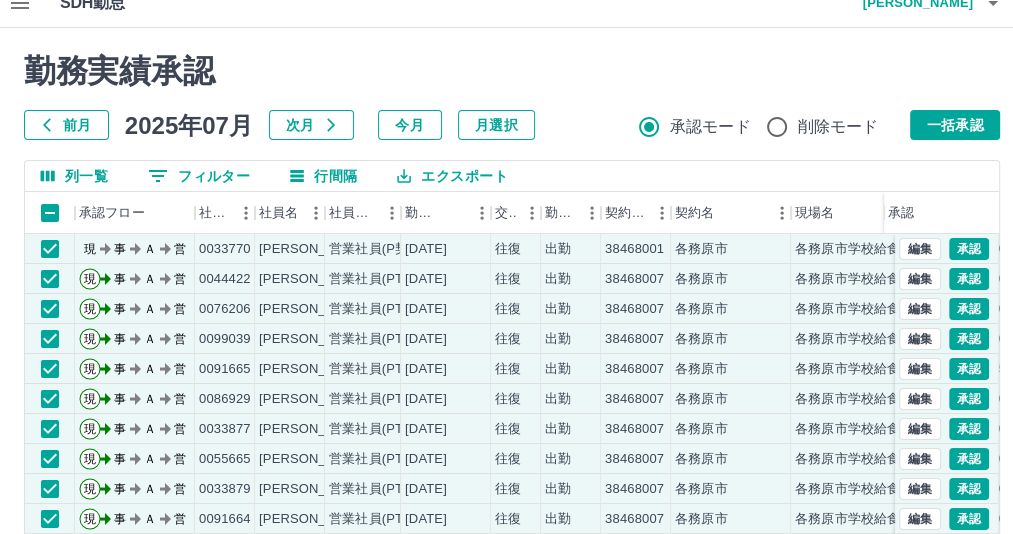 scroll, scrollTop: 0, scrollLeft: 0, axis: both 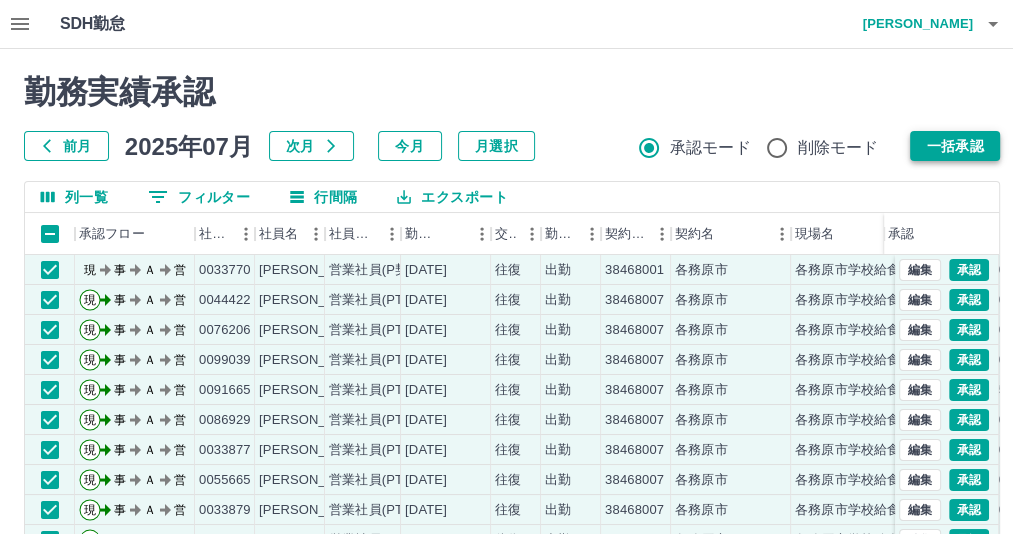 click on "一括承認" at bounding box center [955, 146] 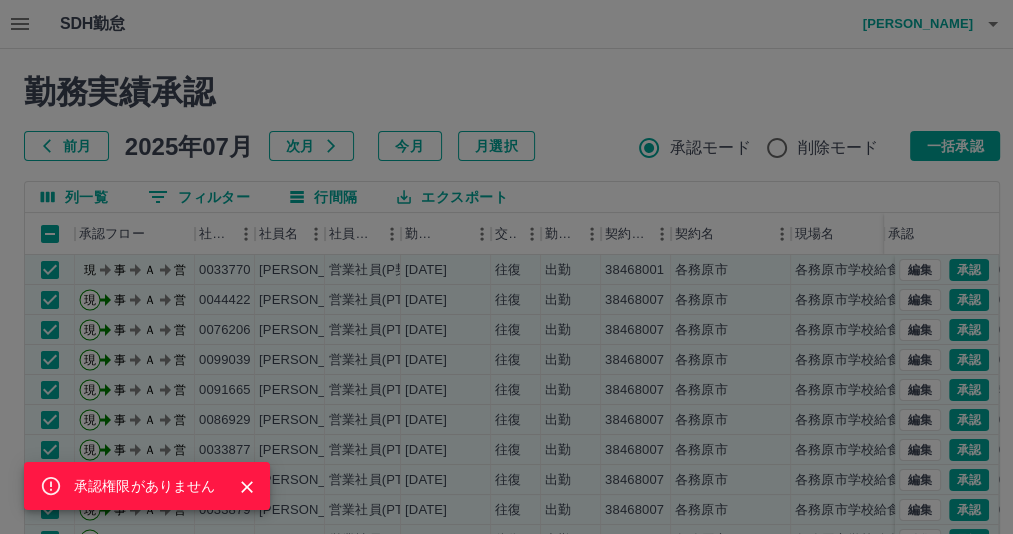 click 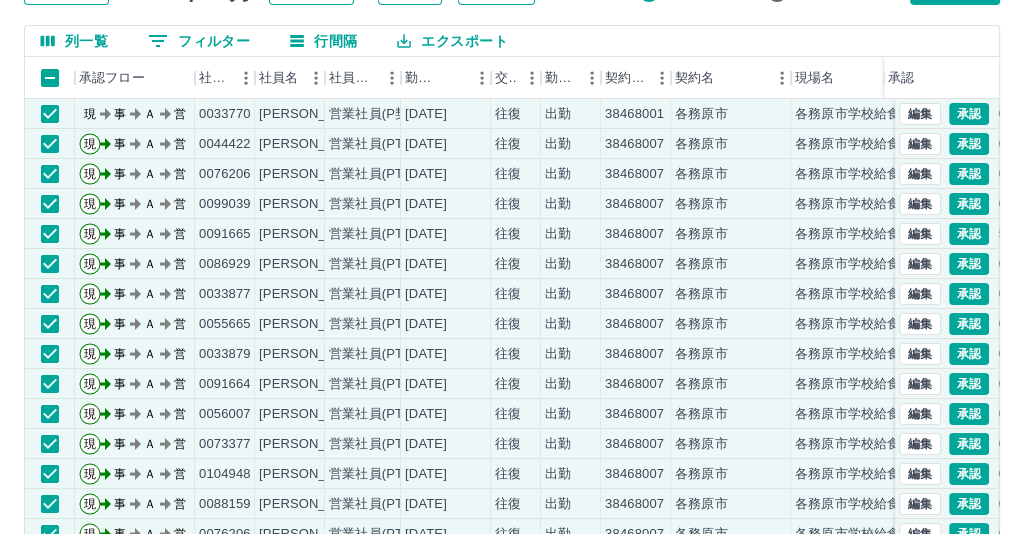 scroll, scrollTop: 315, scrollLeft: 0, axis: vertical 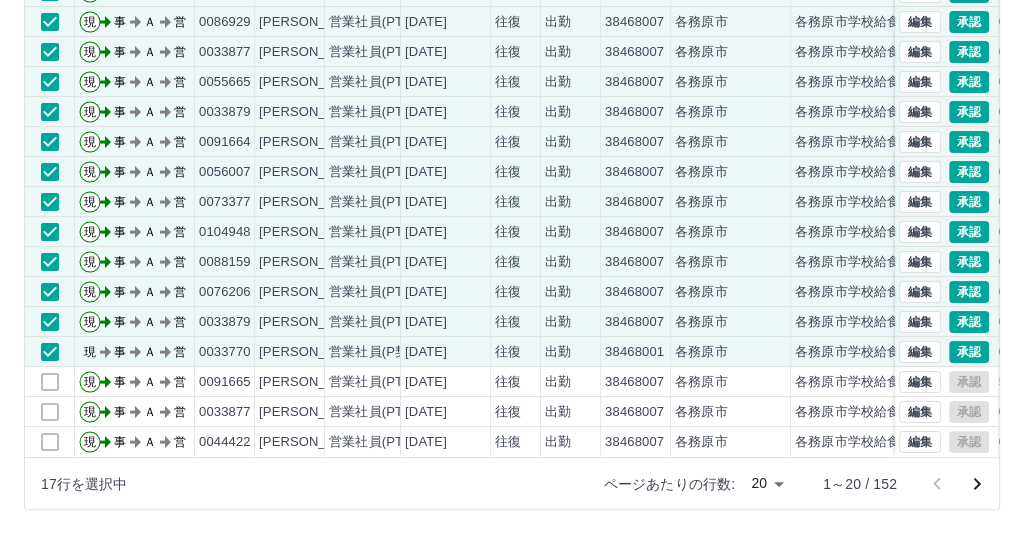 click 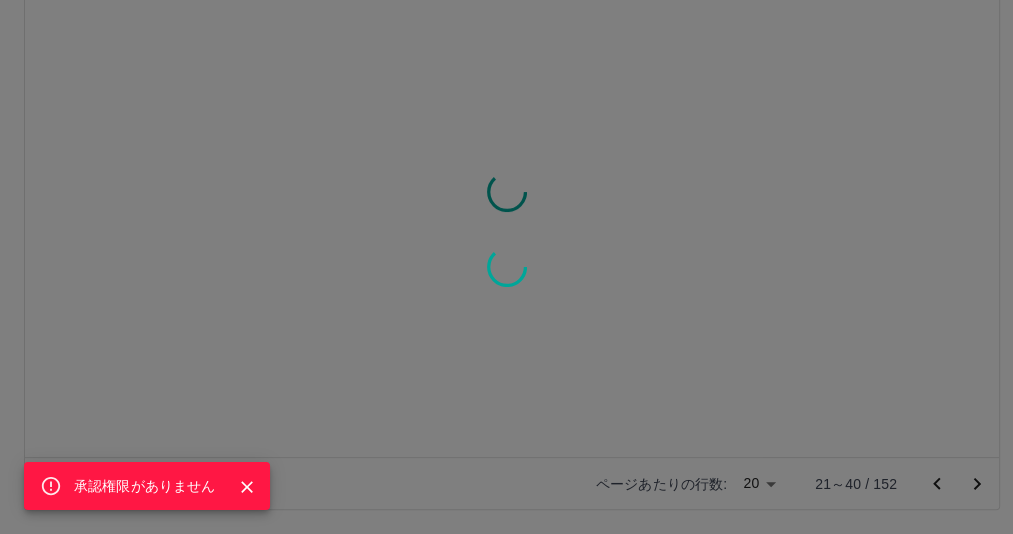 scroll, scrollTop: 0, scrollLeft: 0, axis: both 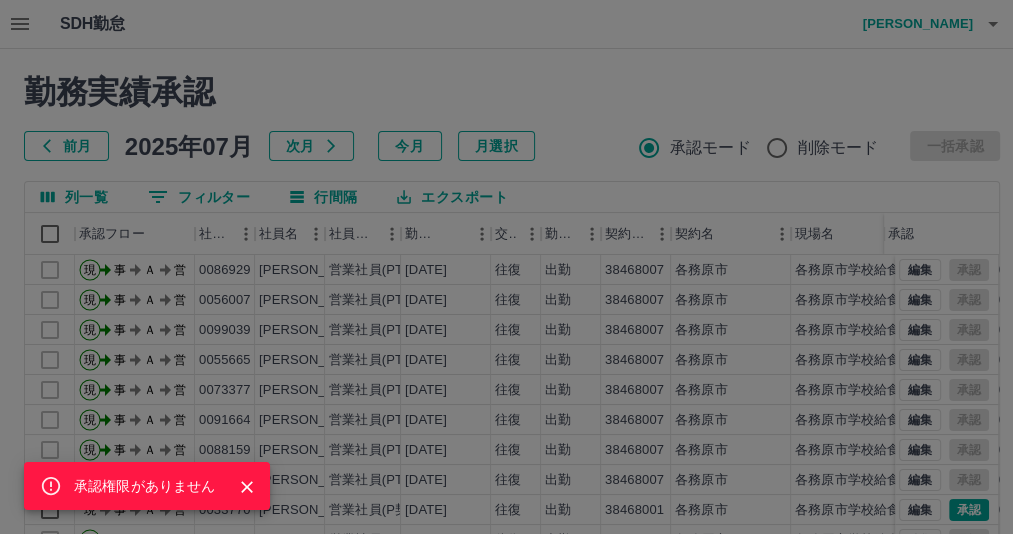 click on "承認権限がありません" at bounding box center [506, 267] 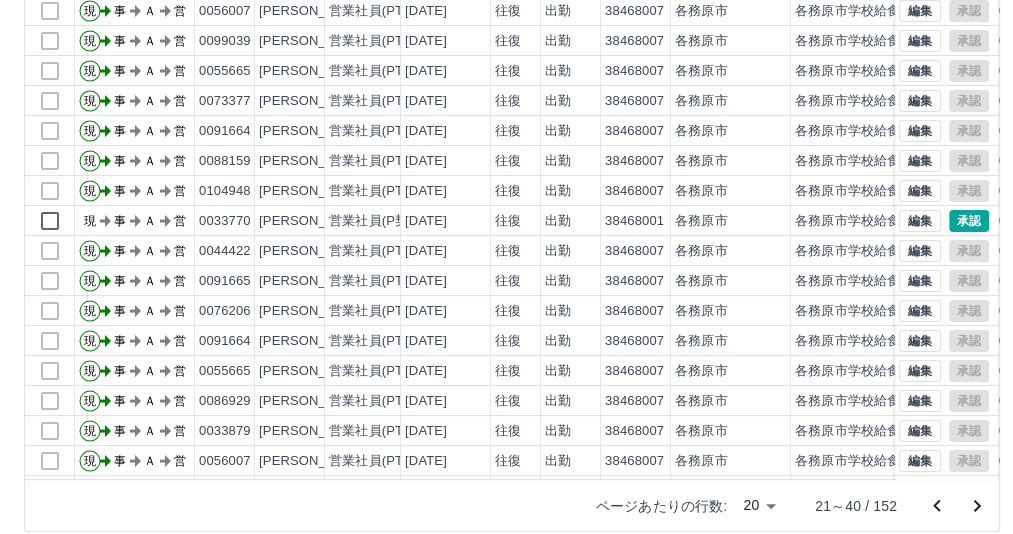 scroll, scrollTop: 315, scrollLeft: 0, axis: vertical 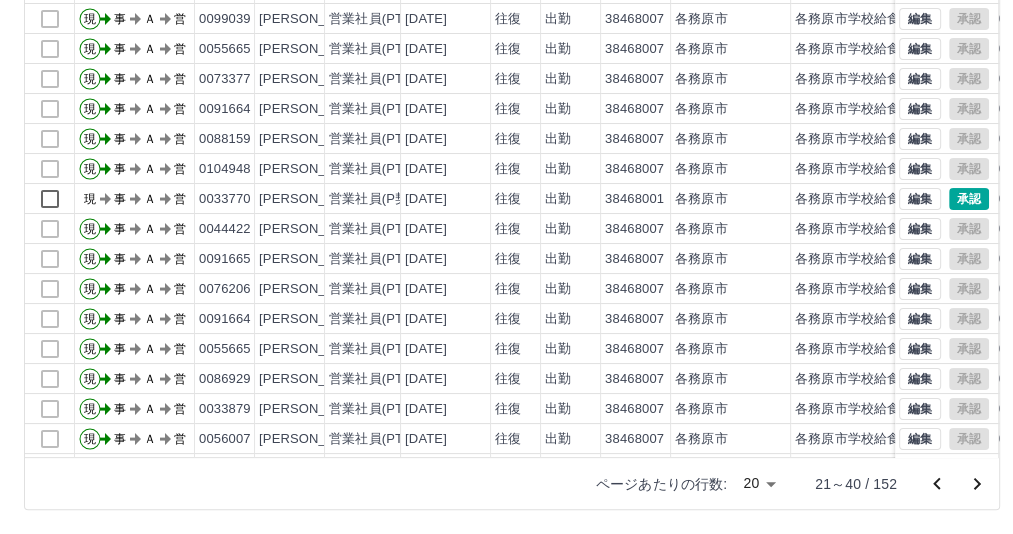 click 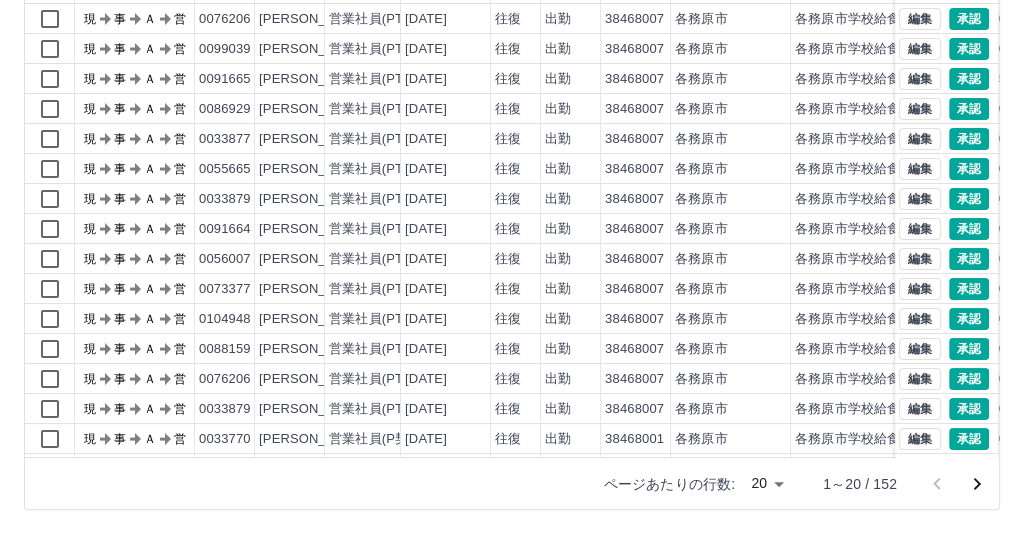 click at bounding box center (957, 484) 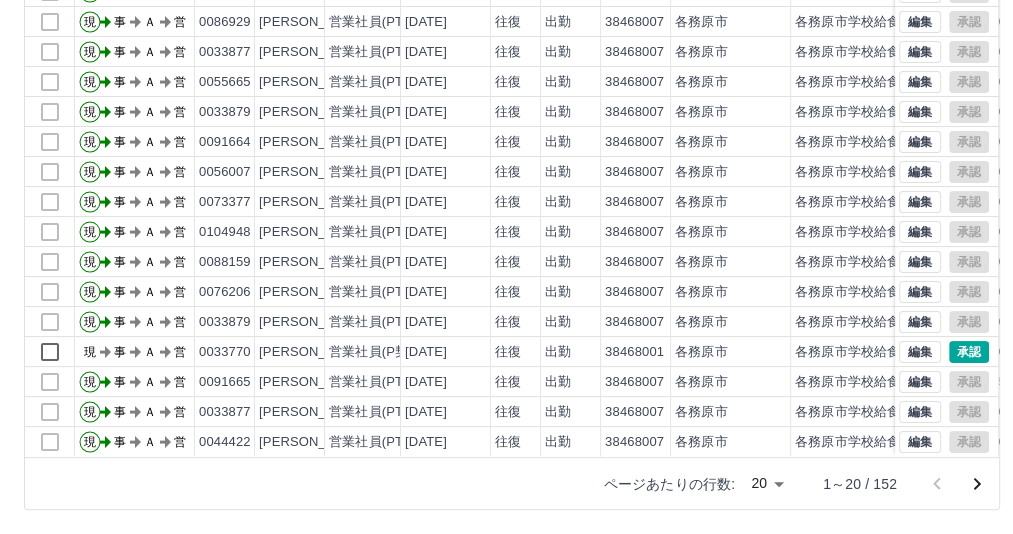 scroll, scrollTop: 105, scrollLeft: 0, axis: vertical 